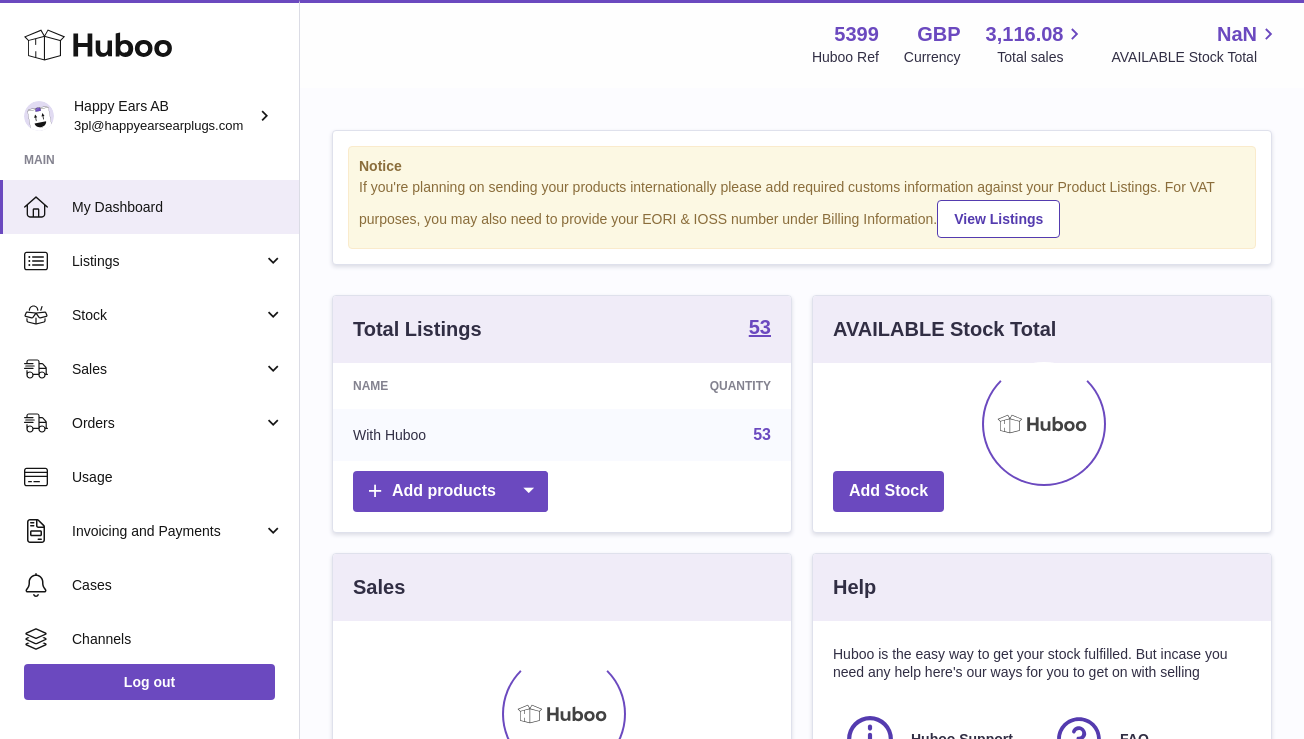 scroll, scrollTop: 0, scrollLeft: 0, axis: both 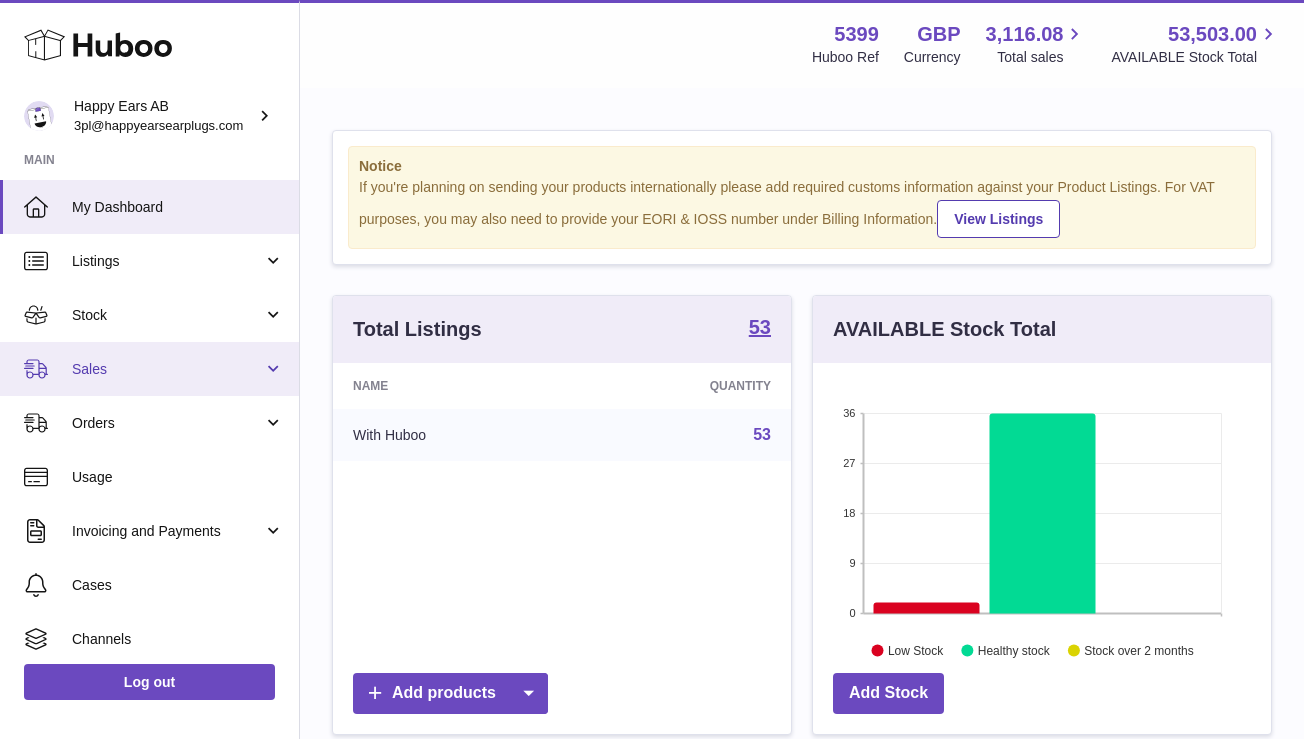 click on "Sales" at bounding box center [167, 369] 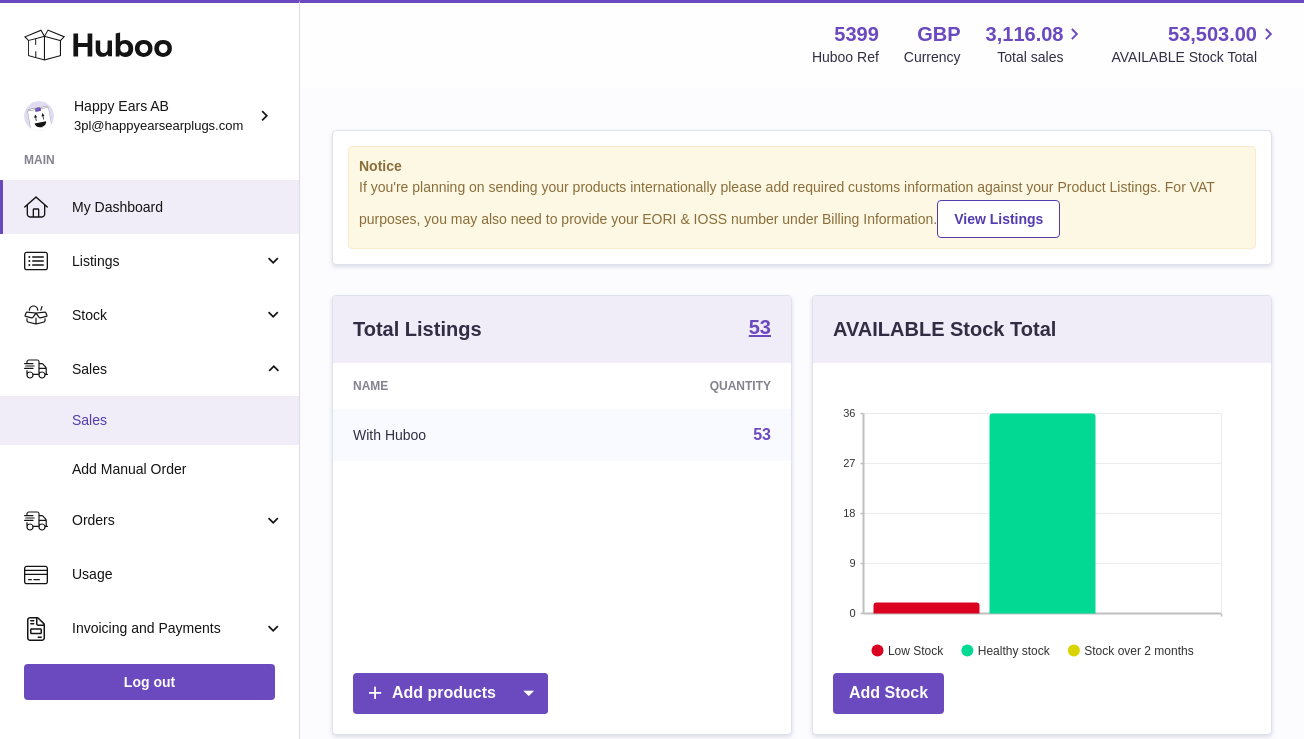 click on "Sales" at bounding box center [149, 420] 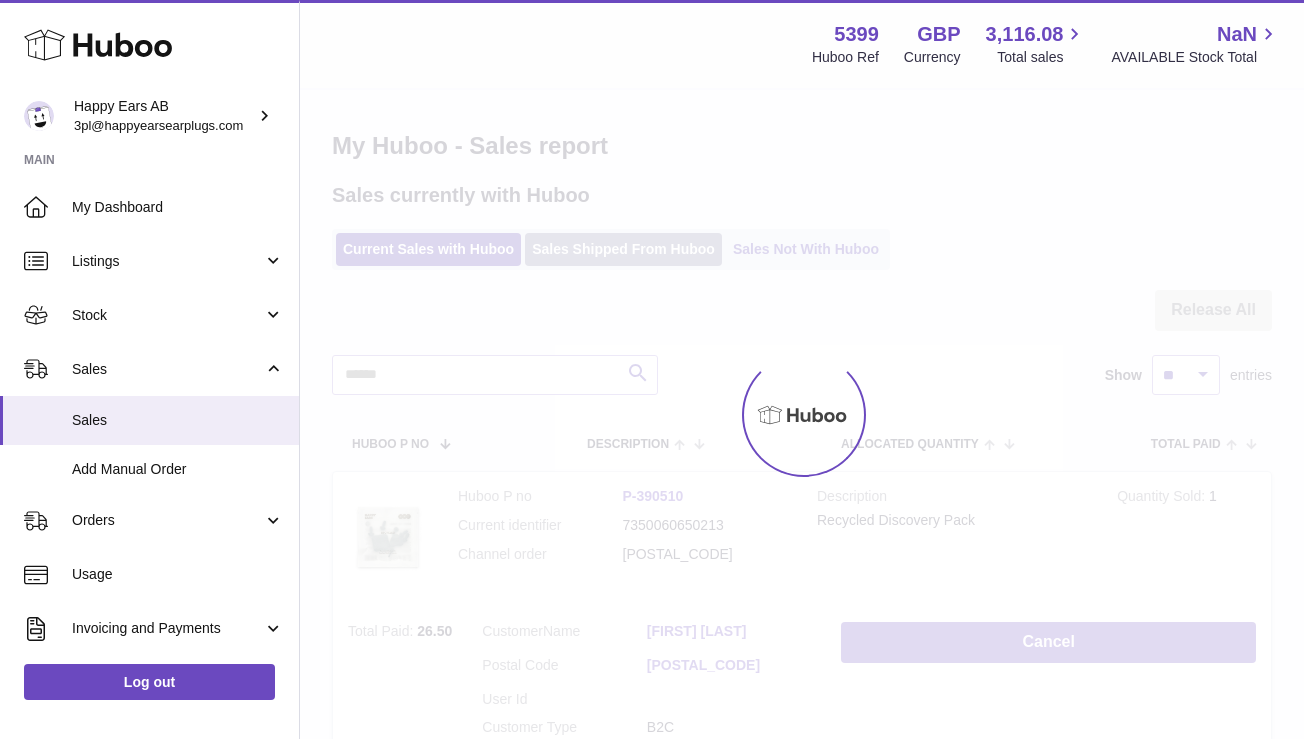 scroll, scrollTop: 0, scrollLeft: 0, axis: both 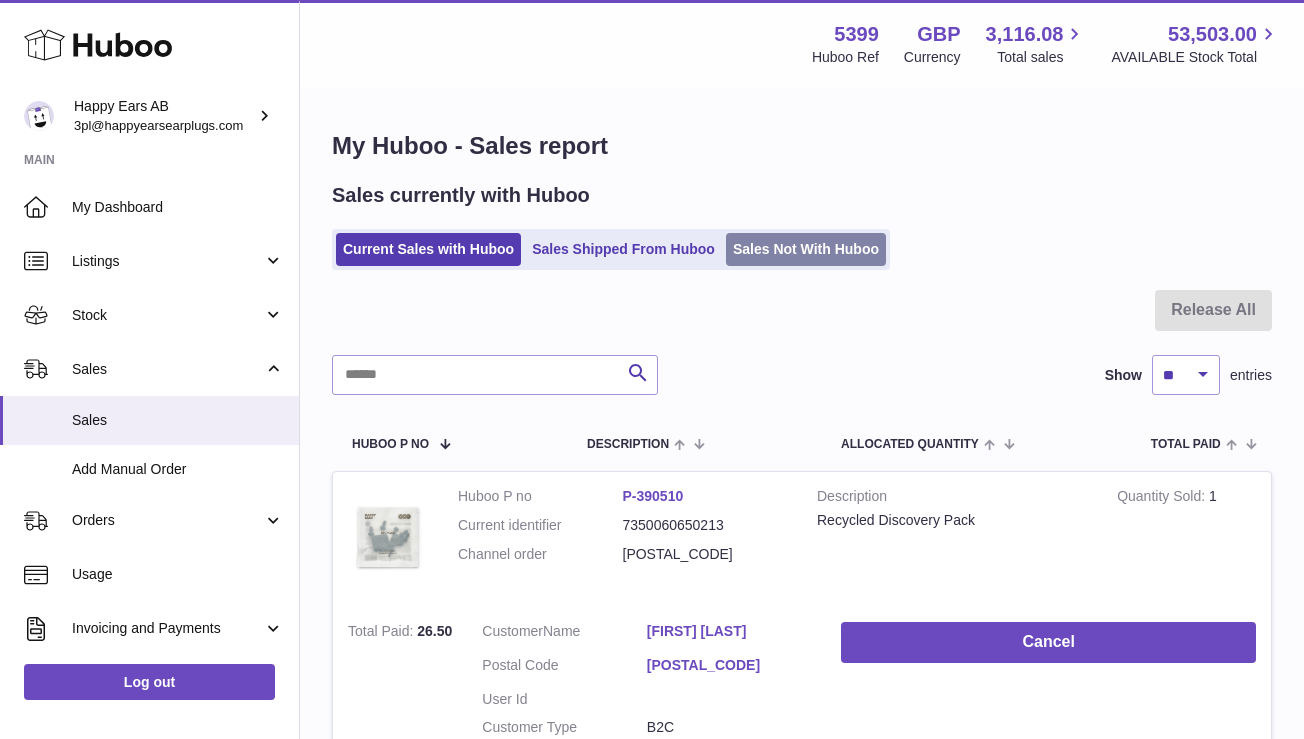 click on "Sales Not With Huboo" at bounding box center (806, 249) 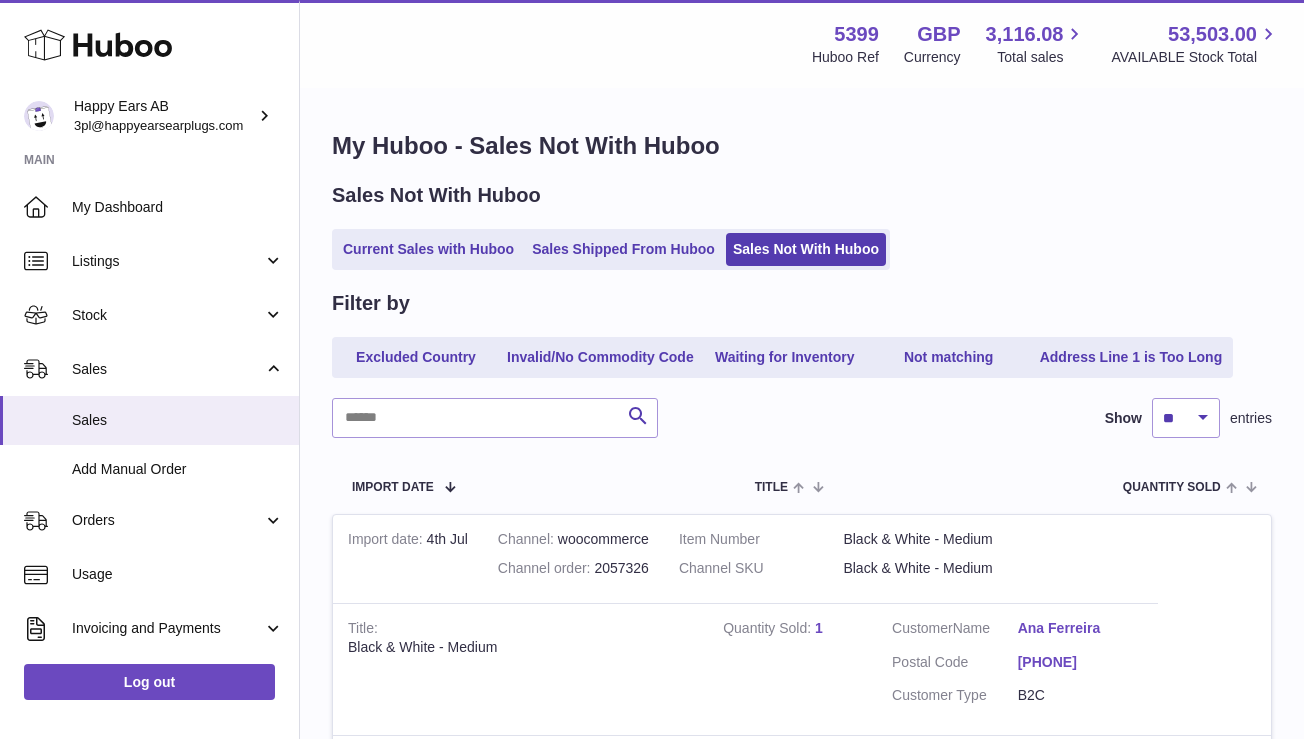 scroll, scrollTop: 0, scrollLeft: 0, axis: both 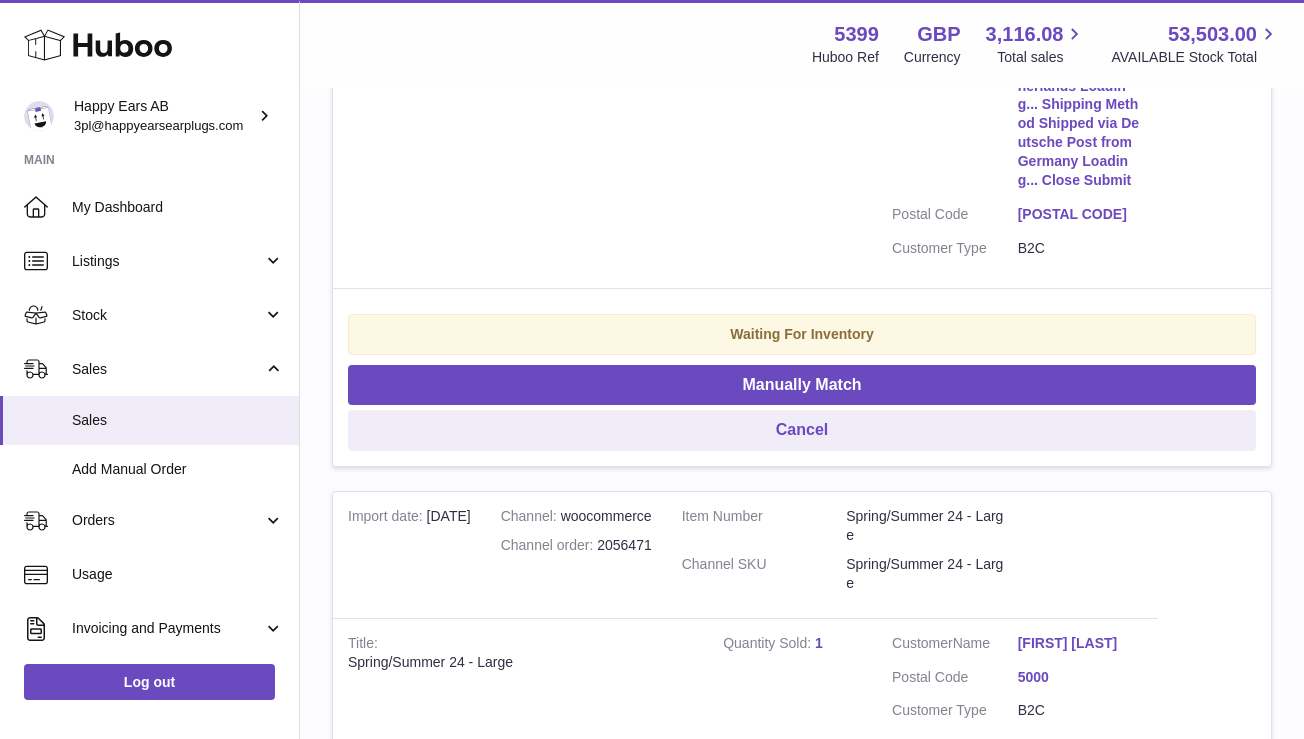 click on "Ralf Waspe" at bounding box center [1081, 643] 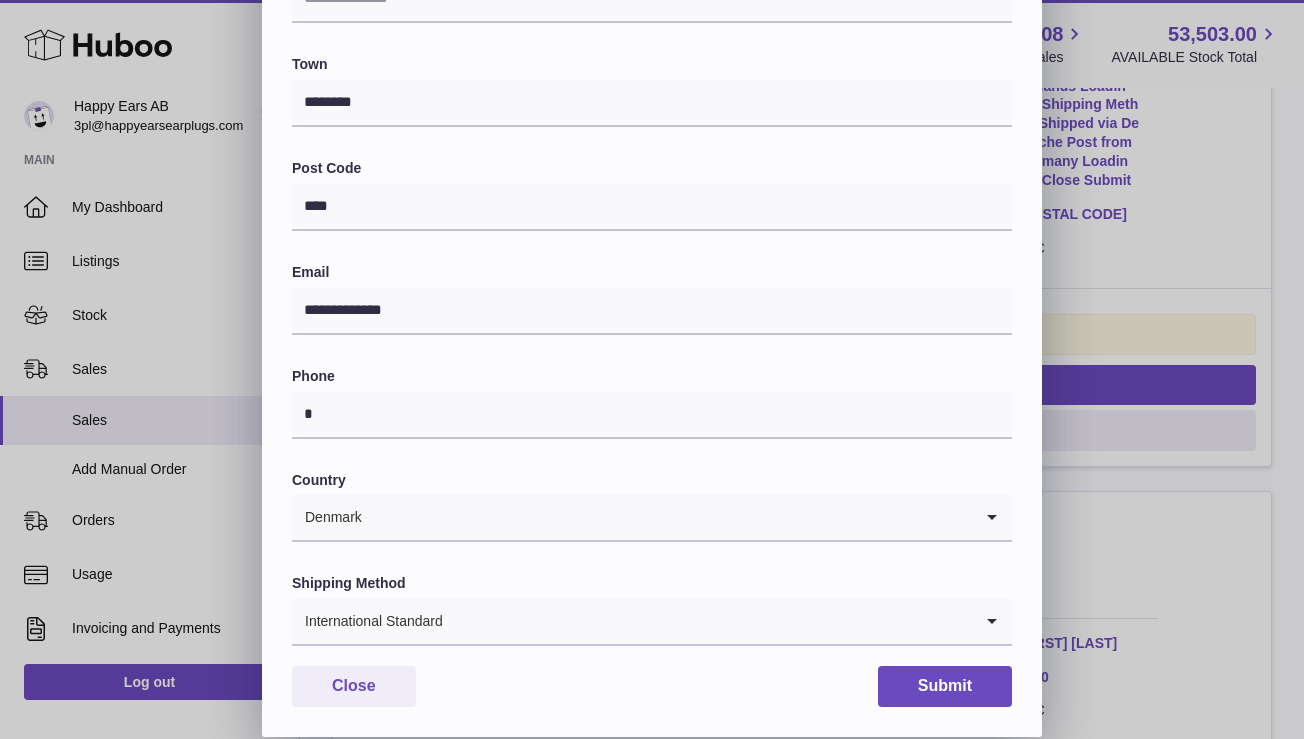 scroll, scrollTop: 436, scrollLeft: 0, axis: vertical 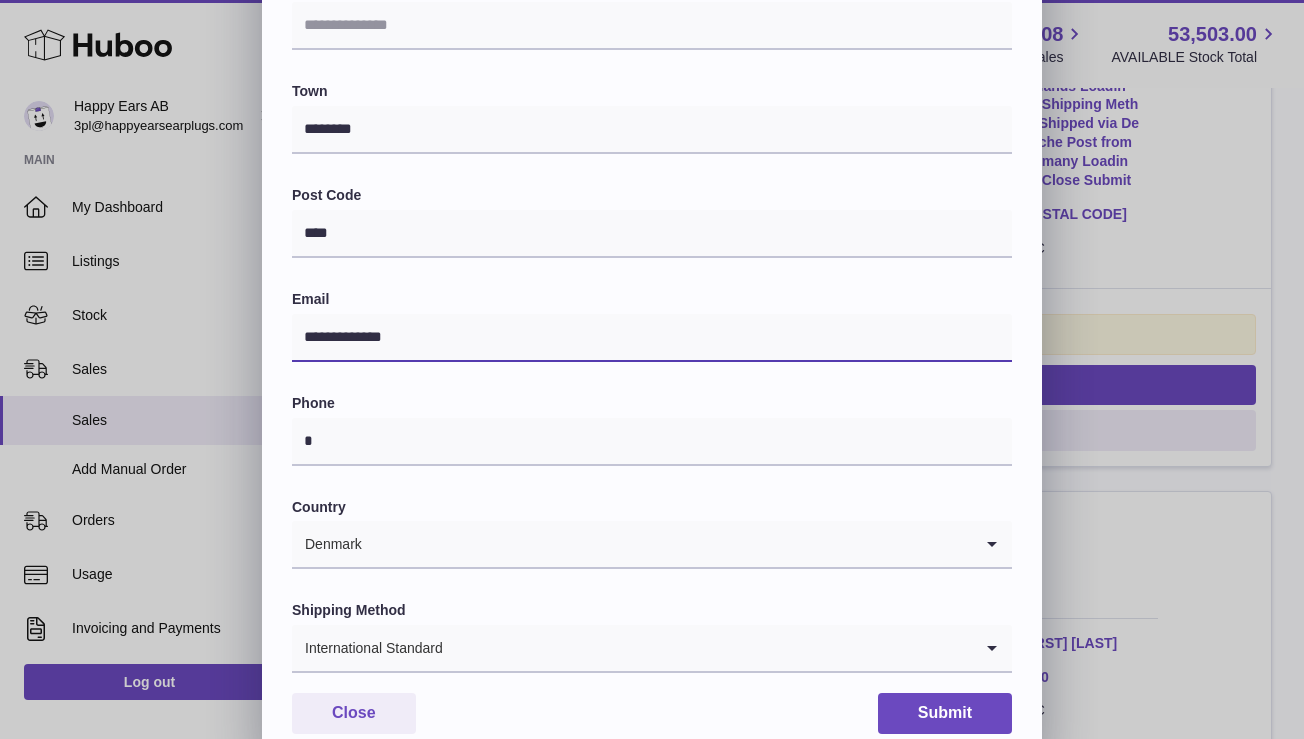 drag, startPoint x: 439, startPoint y: 341, endPoint x: 281, endPoint y: 334, distance: 158.15498 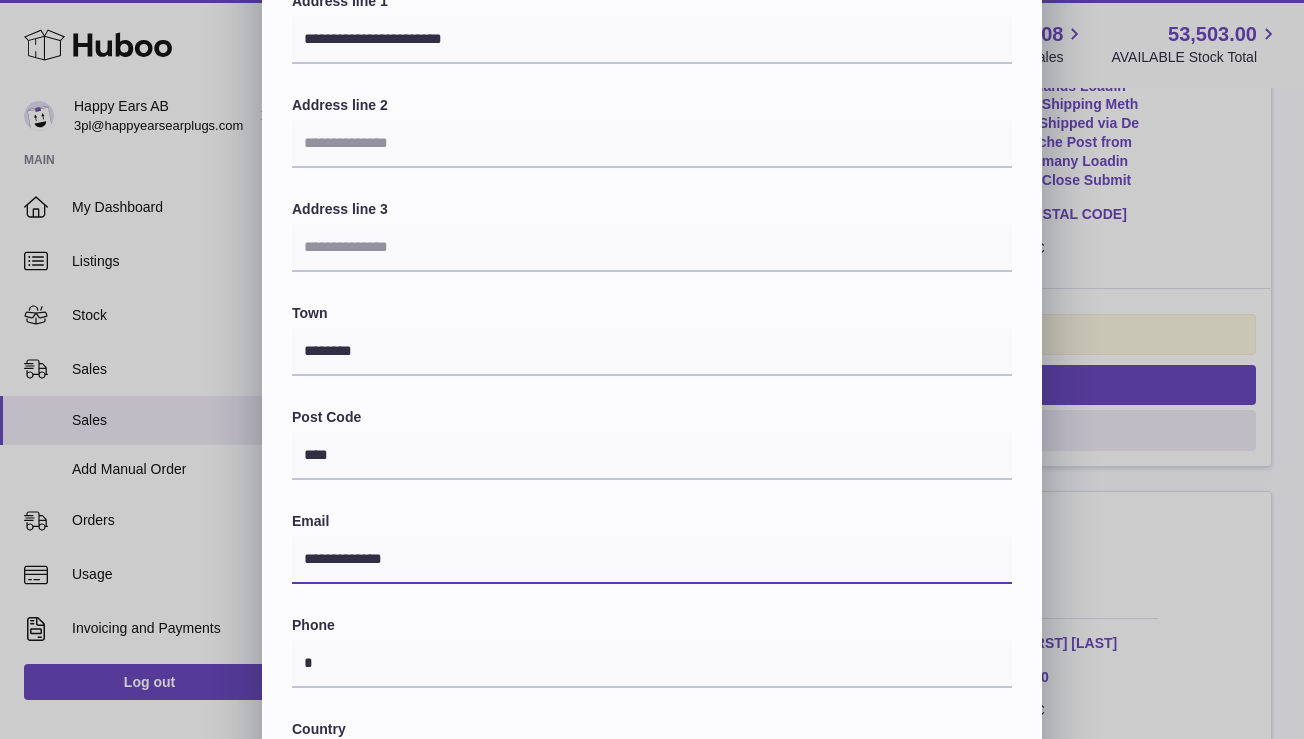 scroll, scrollTop: 0, scrollLeft: 0, axis: both 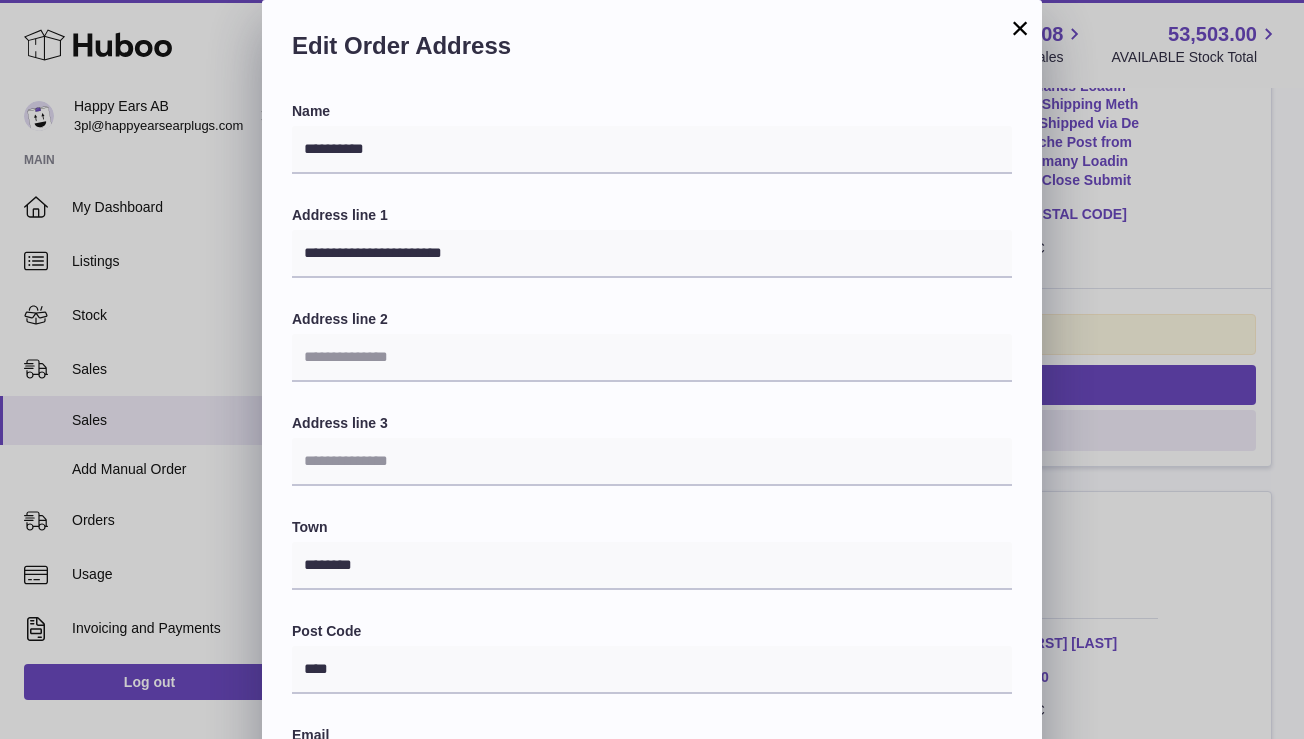 click on "×" at bounding box center [1020, 28] 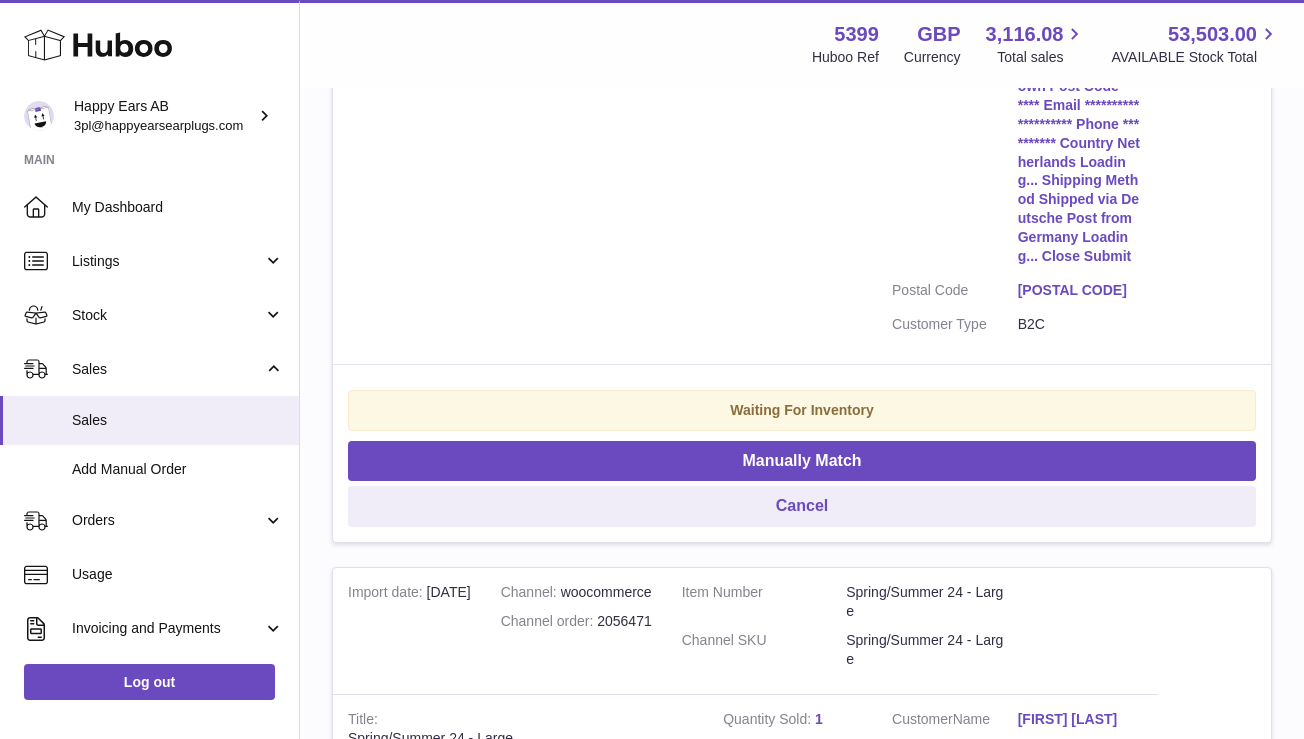 scroll, scrollTop: 1689, scrollLeft: 0, axis: vertical 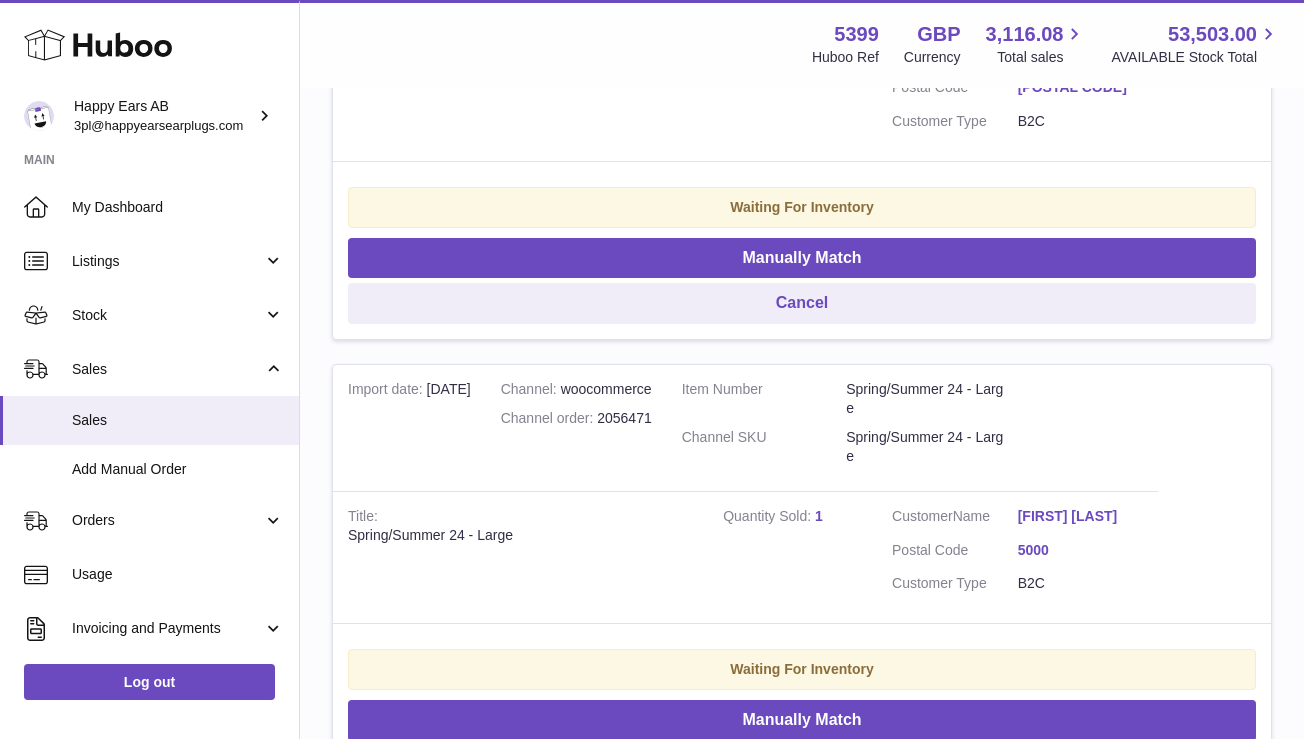 click on "Cancel" at bounding box center [802, 766] 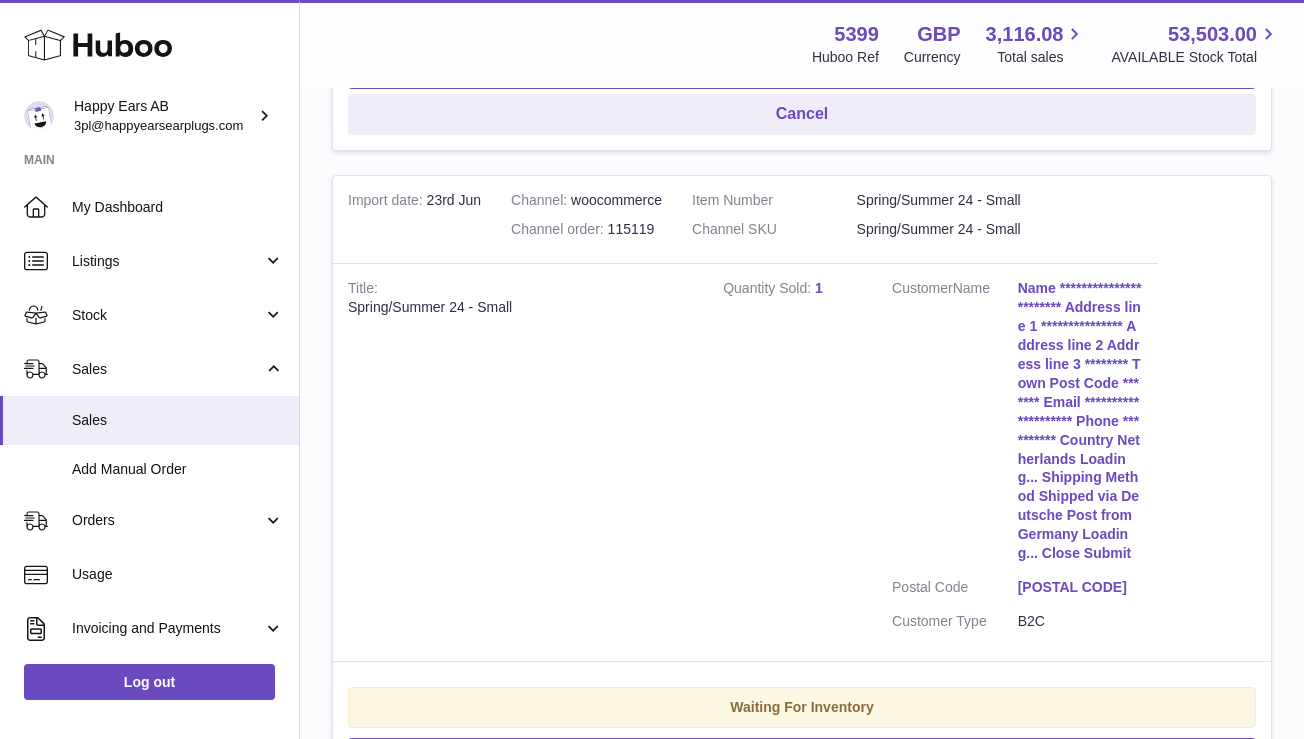 scroll, scrollTop: 1181, scrollLeft: 0, axis: vertical 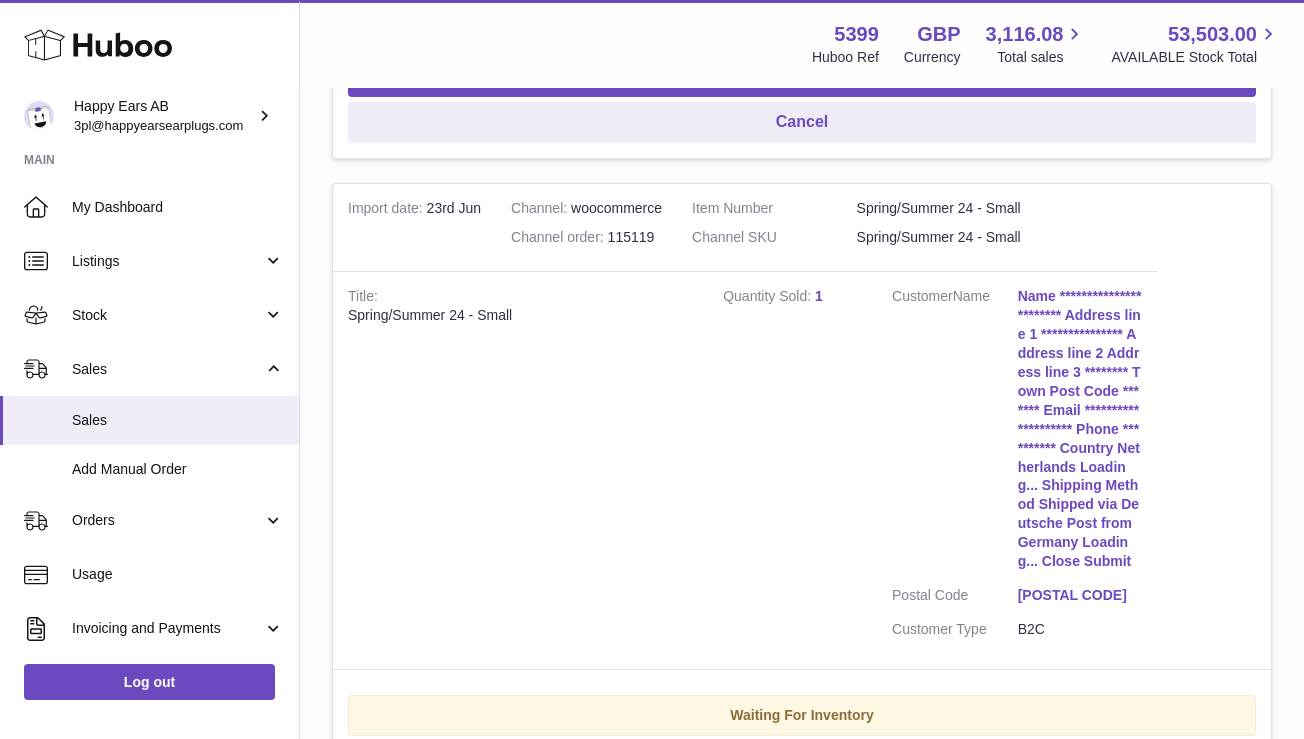 click on "[FIRST] [LAST]" at bounding box center (1081, 428) 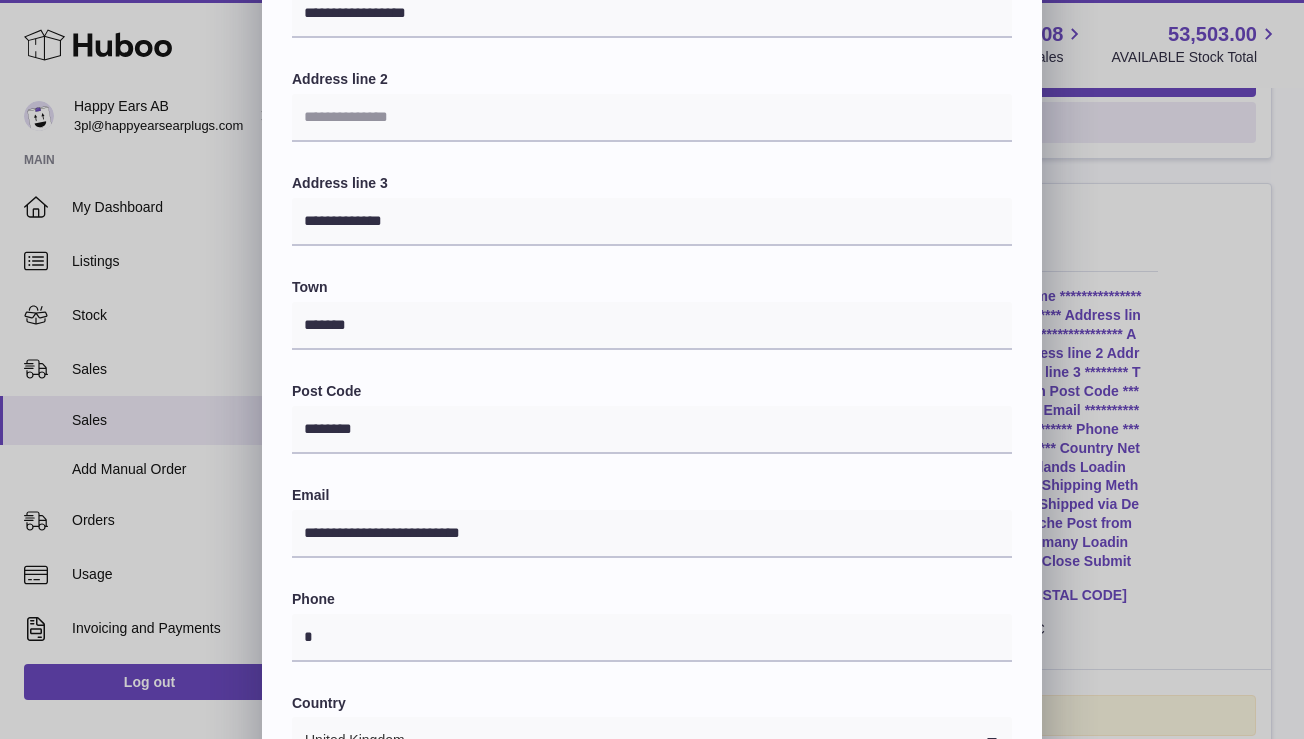 scroll, scrollTop: 463, scrollLeft: 0, axis: vertical 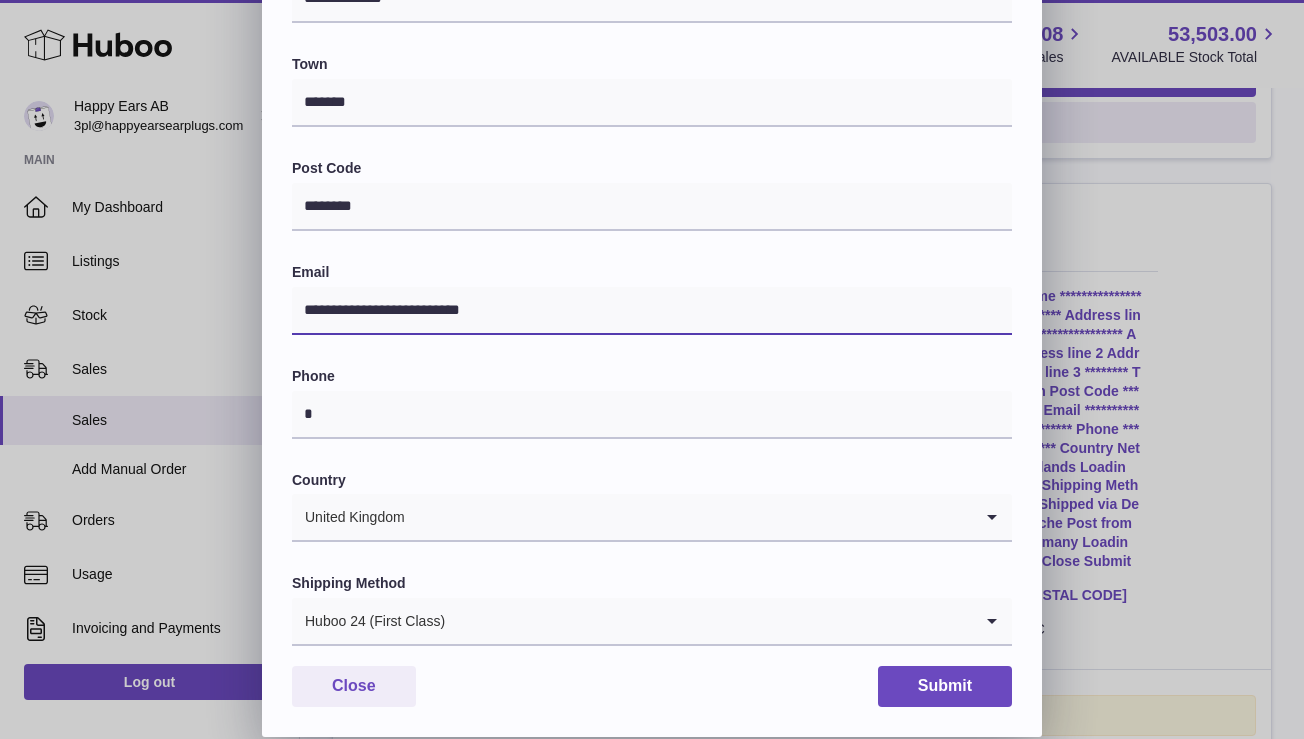 drag, startPoint x: 527, startPoint y: 316, endPoint x: 245, endPoint y: 306, distance: 282.17725 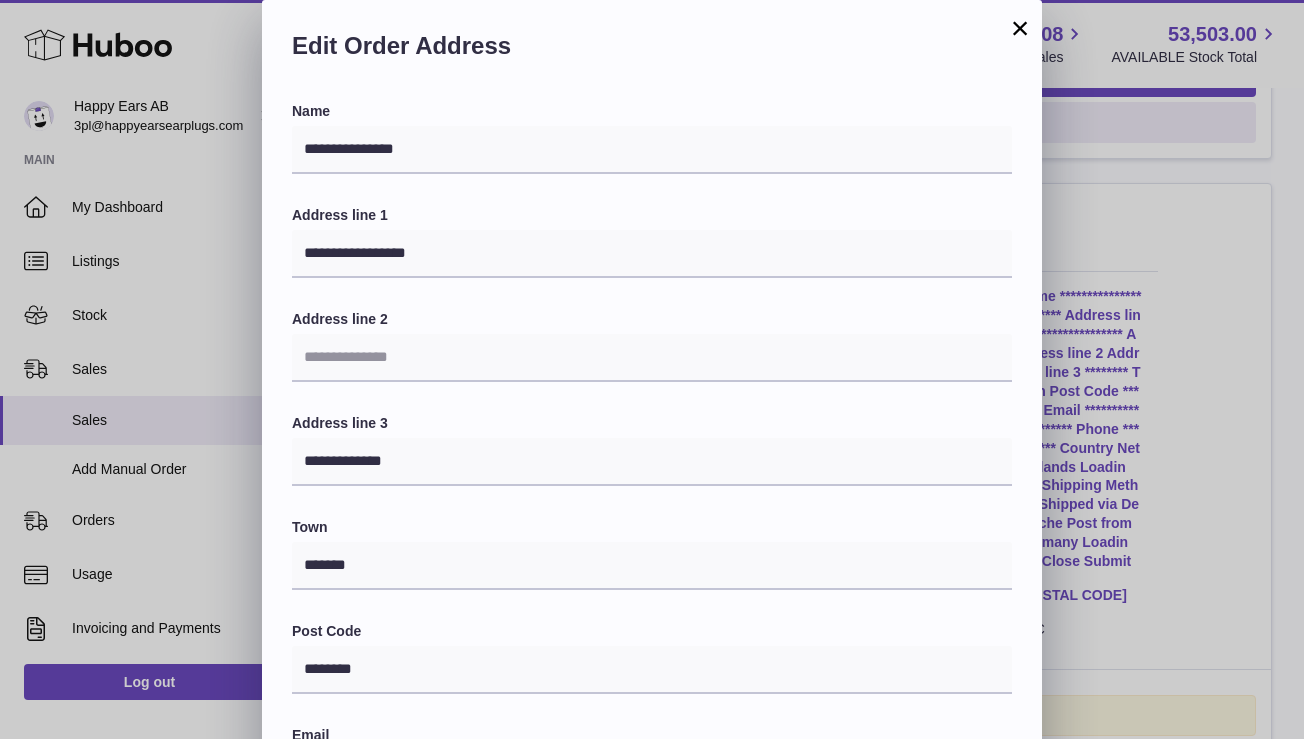 click on "×" at bounding box center [1020, 28] 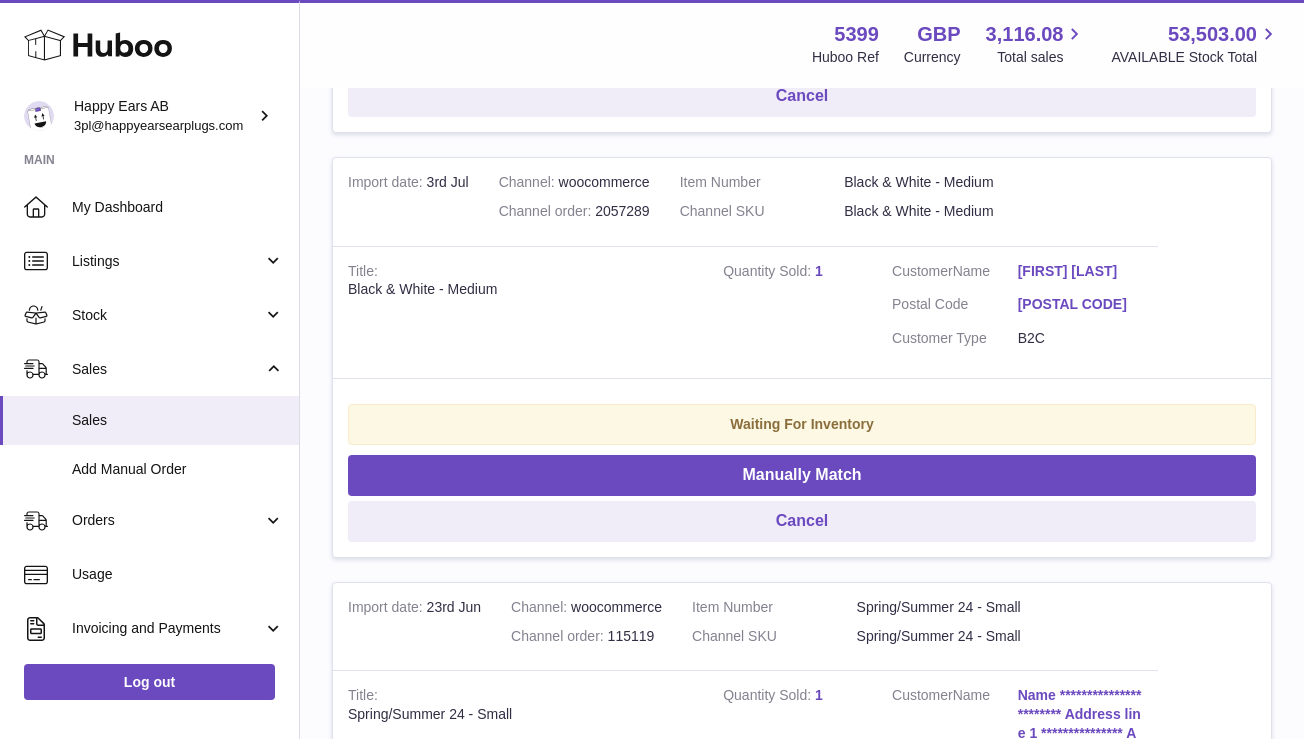 scroll, scrollTop: 779, scrollLeft: 0, axis: vertical 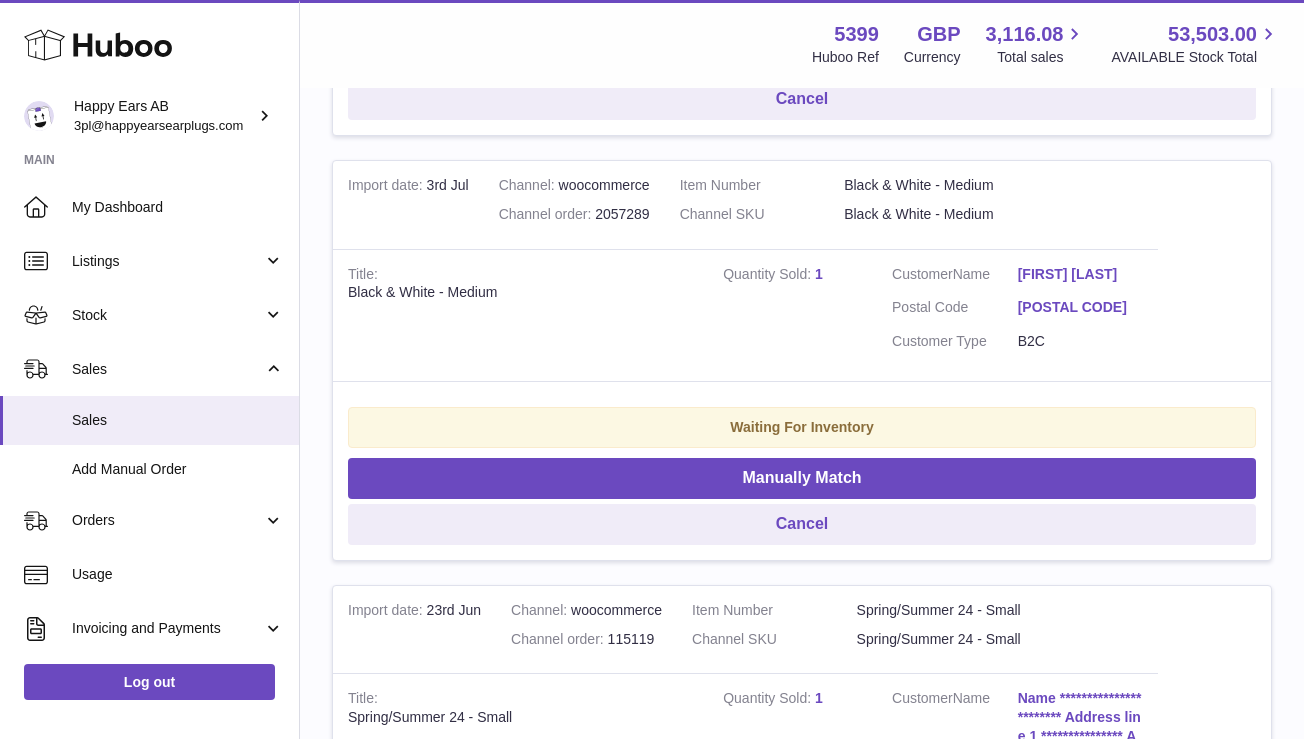 click on "[FIRST] [LAST]" at bounding box center (1081, 274) 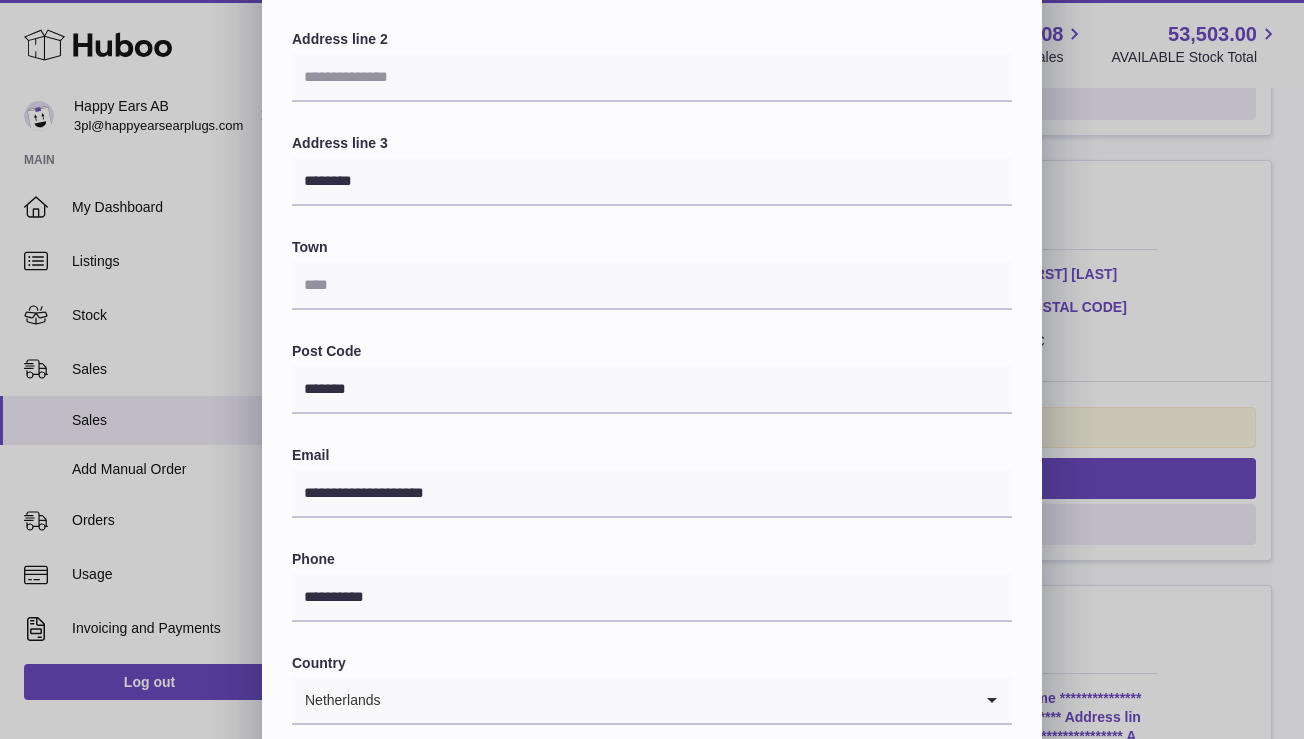 scroll, scrollTop: 281, scrollLeft: 0, axis: vertical 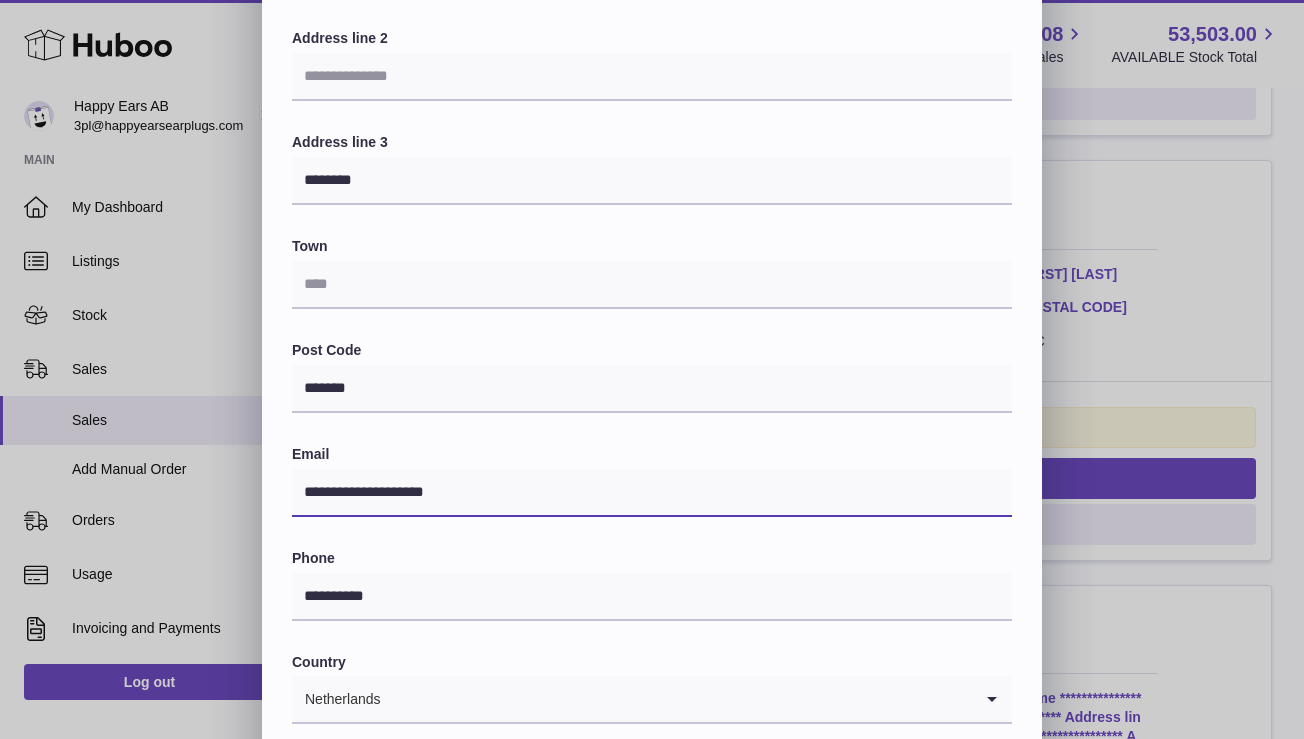 drag, startPoint x: 457, startPoint y: 494, endPoint x: 272, endPoint y: 494, distance: 185 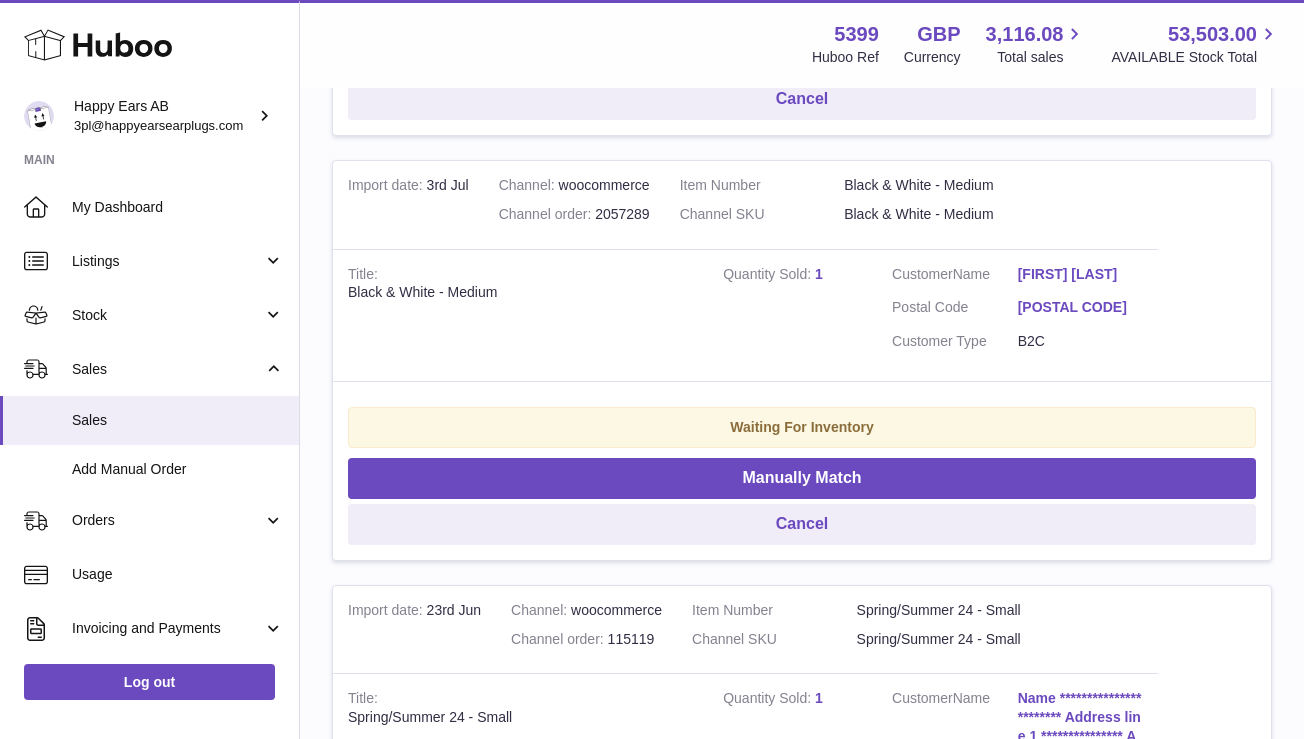 click on "**********" at bounding box center [652, 600] 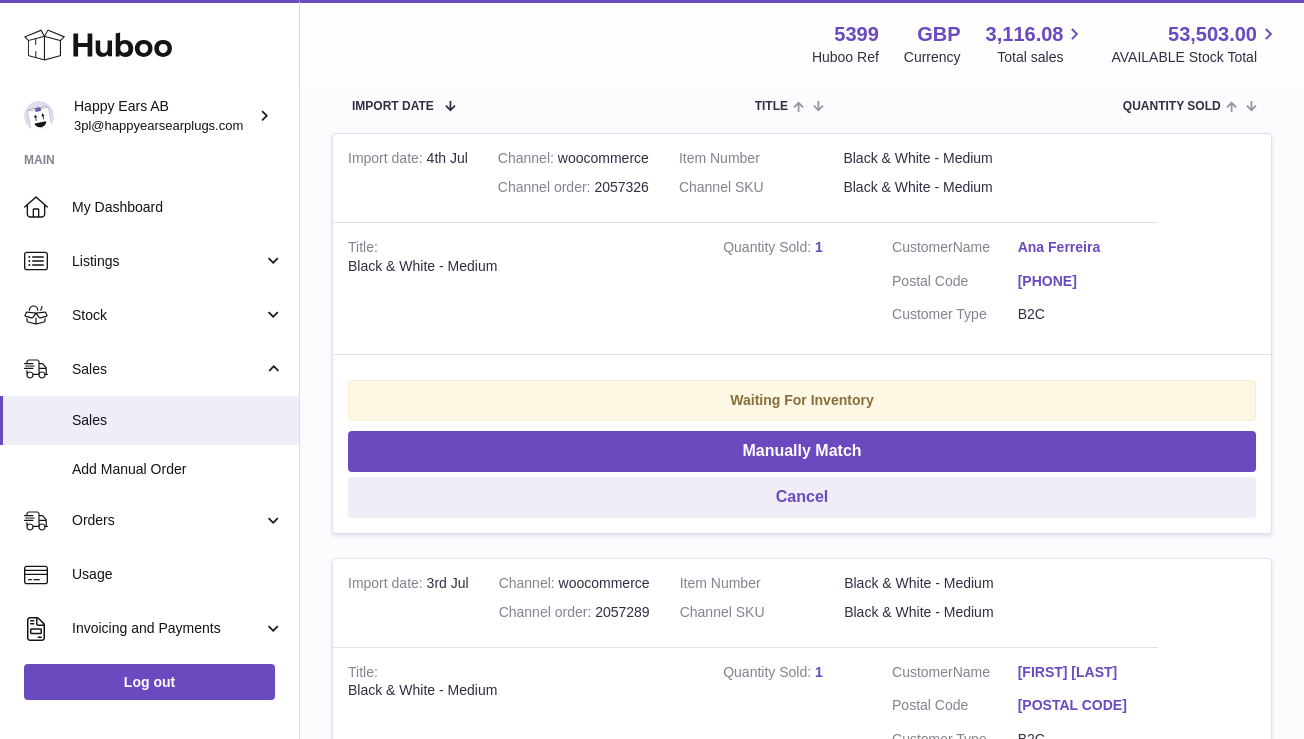 scroll, scrollTop: 326, scrollLeft: 0, axis: vertical 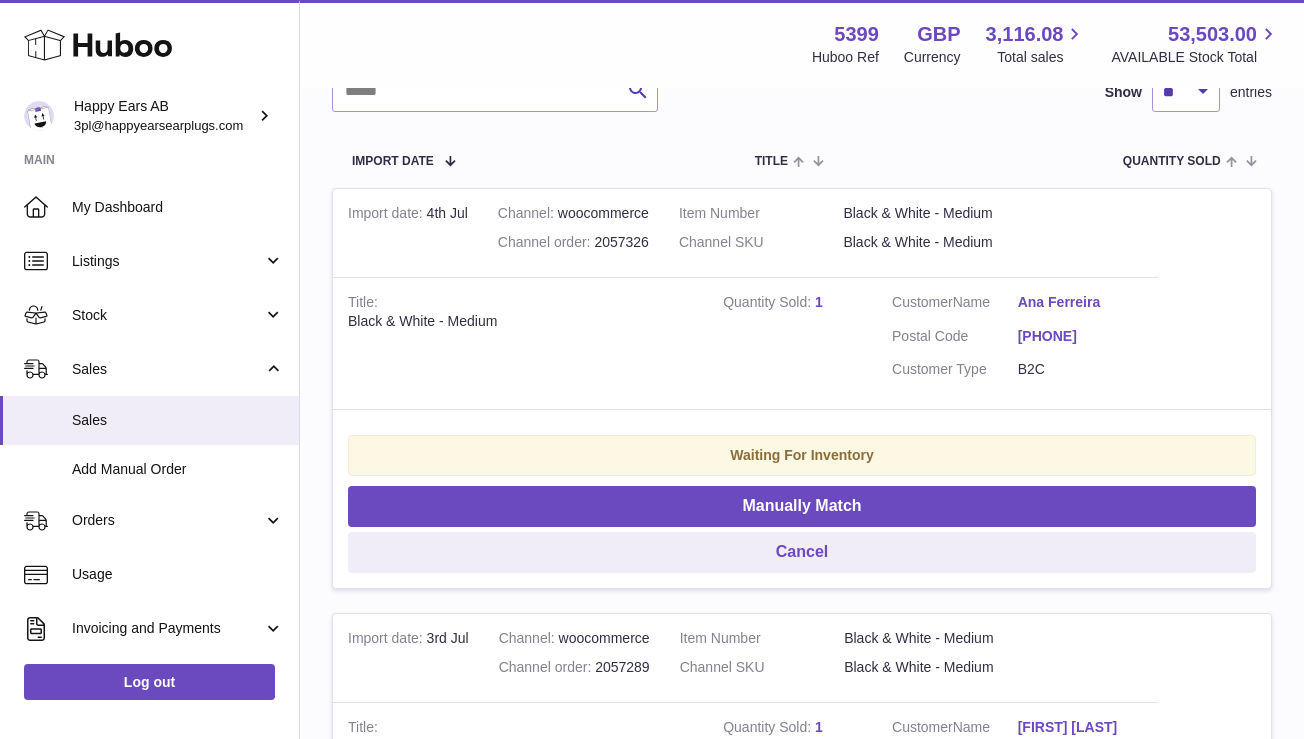click on "Ana Ferreira" at bounding box center (1081, 302) 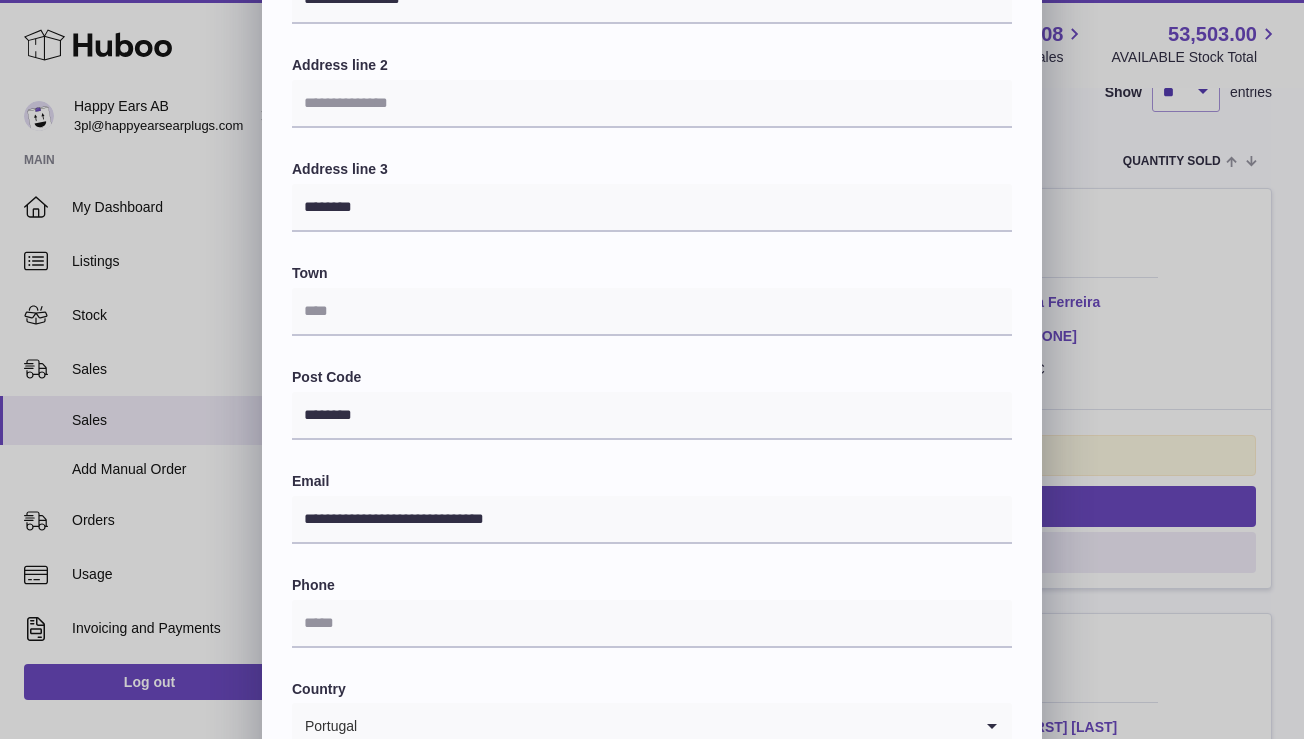 scroll, scrollTop: 302, scrollLeft: 0, axis: vertical 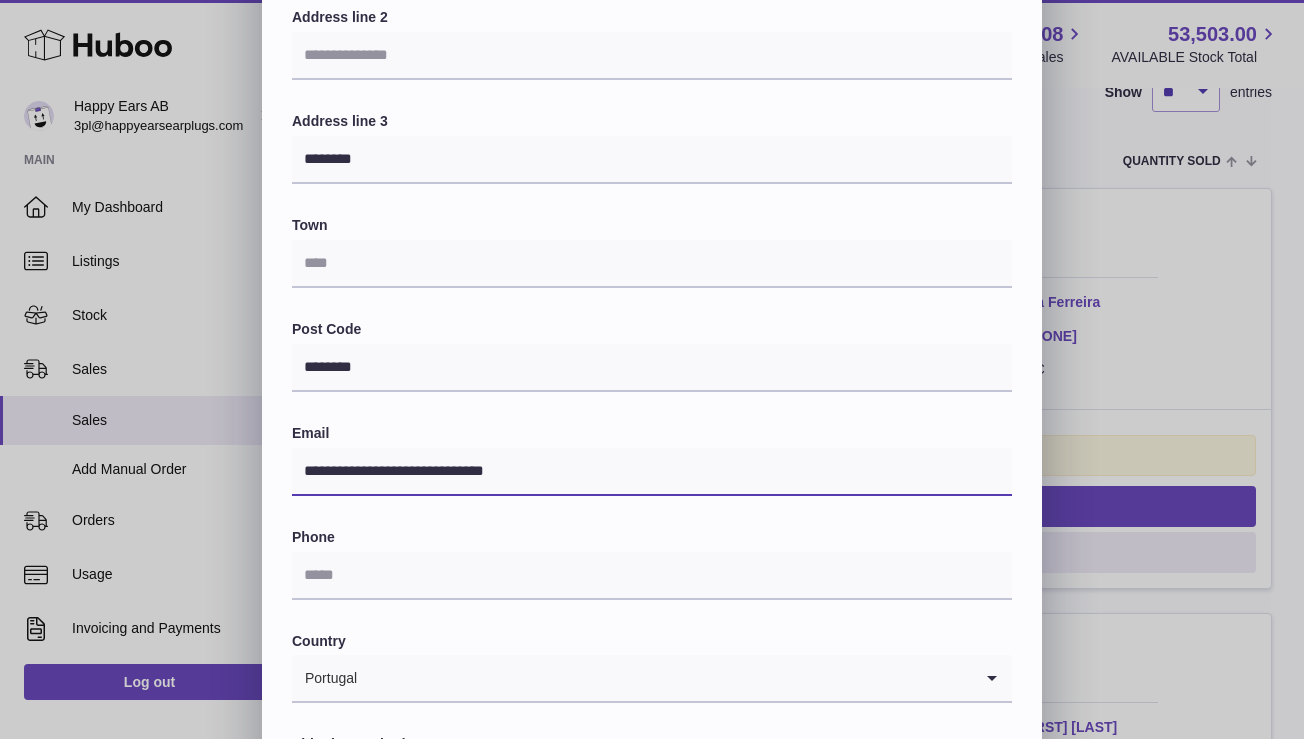 drag, startPoint x: 523, startPoint y: 472, endPoint x: 272, endPoint y: 474, distance: 251.00797 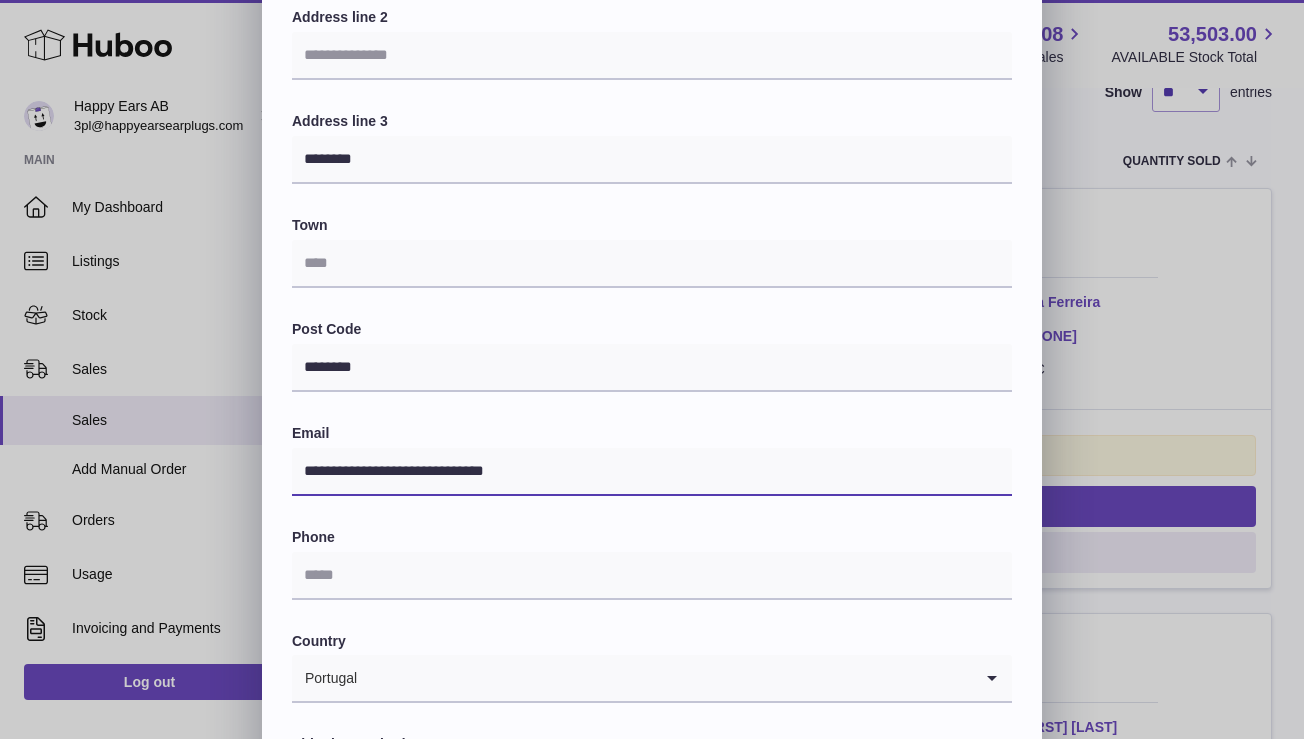click on "Name   [NAME]
Address line 1   [ADDRESS]
Address line 2
Address line 3   [ADDRESS]
Town     [TOWN]
Post Code   [POSTCODE]
Email   [EMAIL]
Phone     [PHONE]
Country
[COUNTRY]
Loading...
Shipping Method
Shipped via Deutsche Post from Germany
Loading...
Close
Submit" at bounding box center [652, 349] 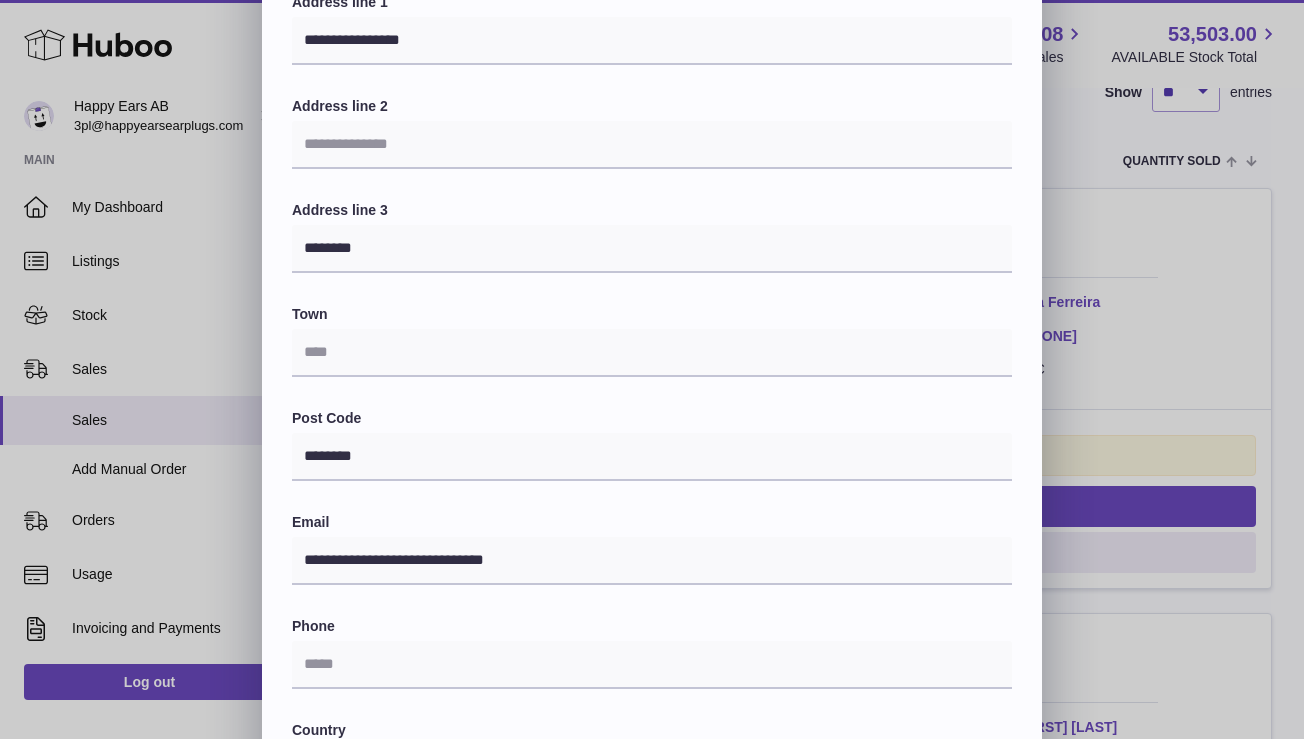 scroll, scrollTop: 0, scrollLeft: 0, axis: both 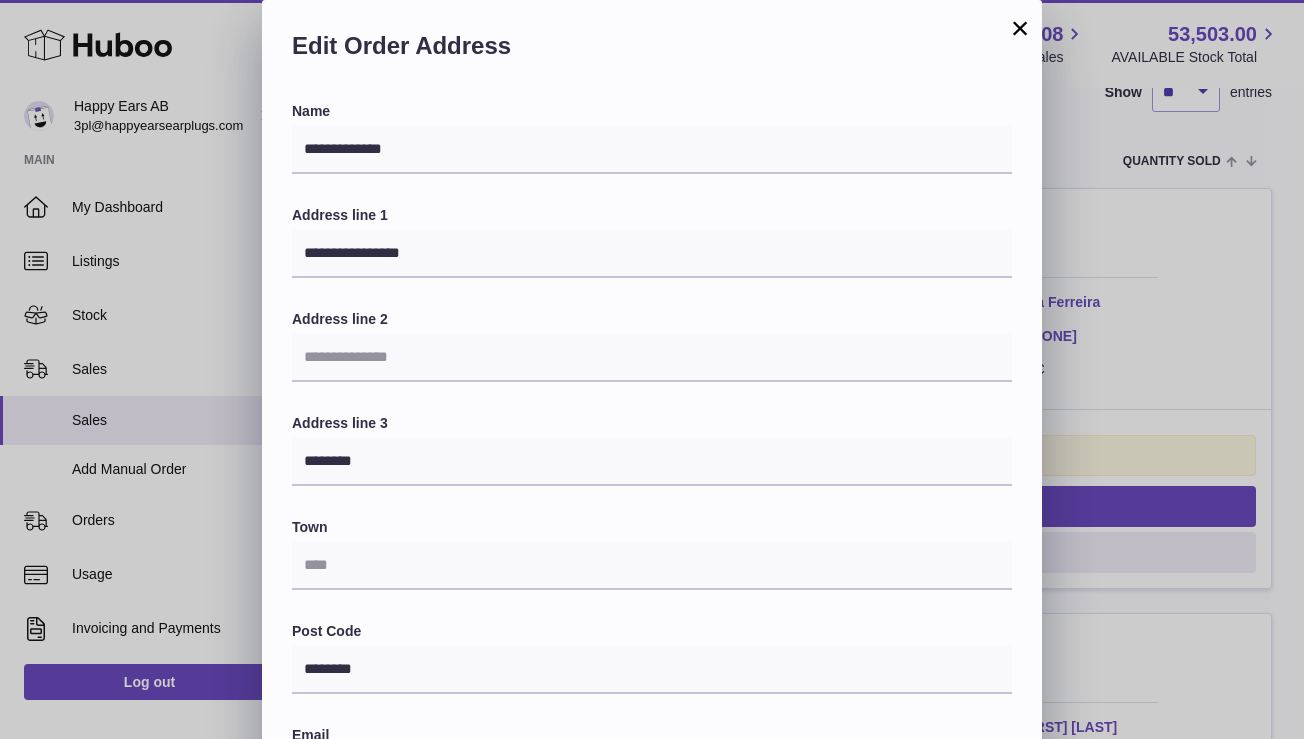 click on "×" at bounding box center [1020, 28] 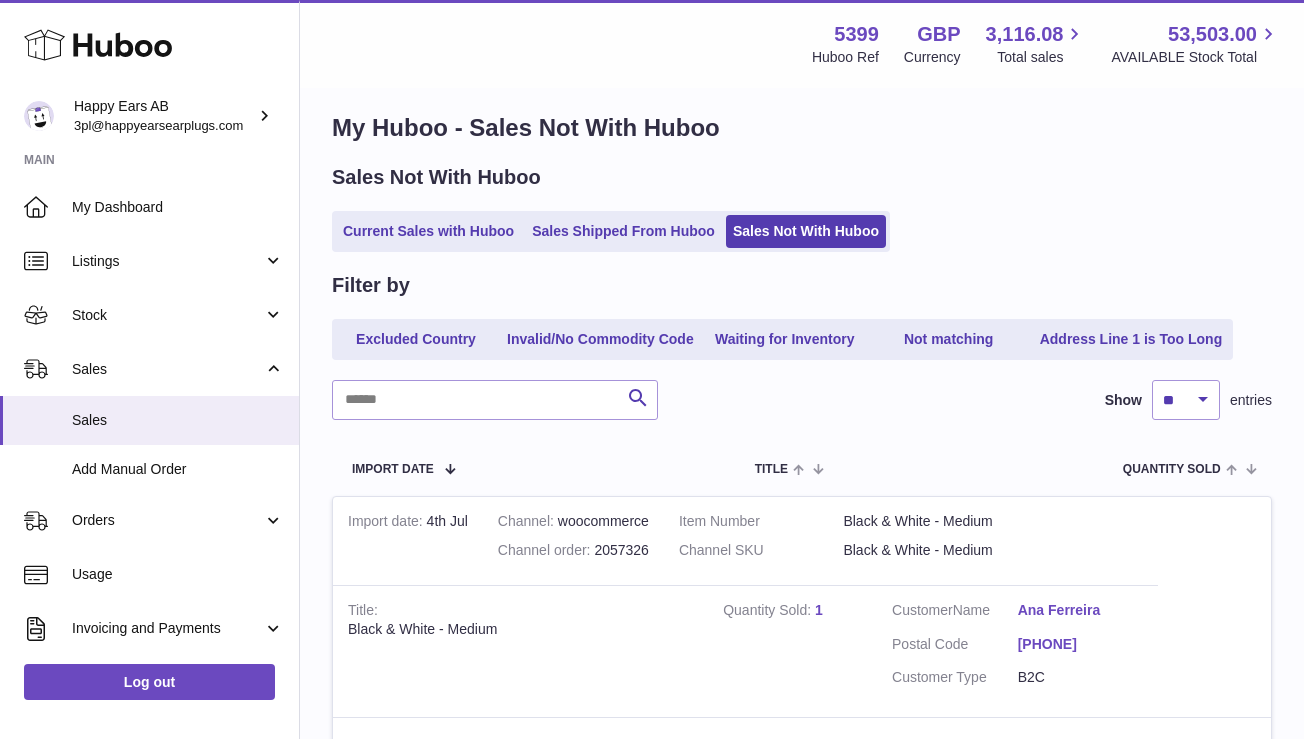 scroll, scrollTop: 0, scrollLeft: 0, axis: both 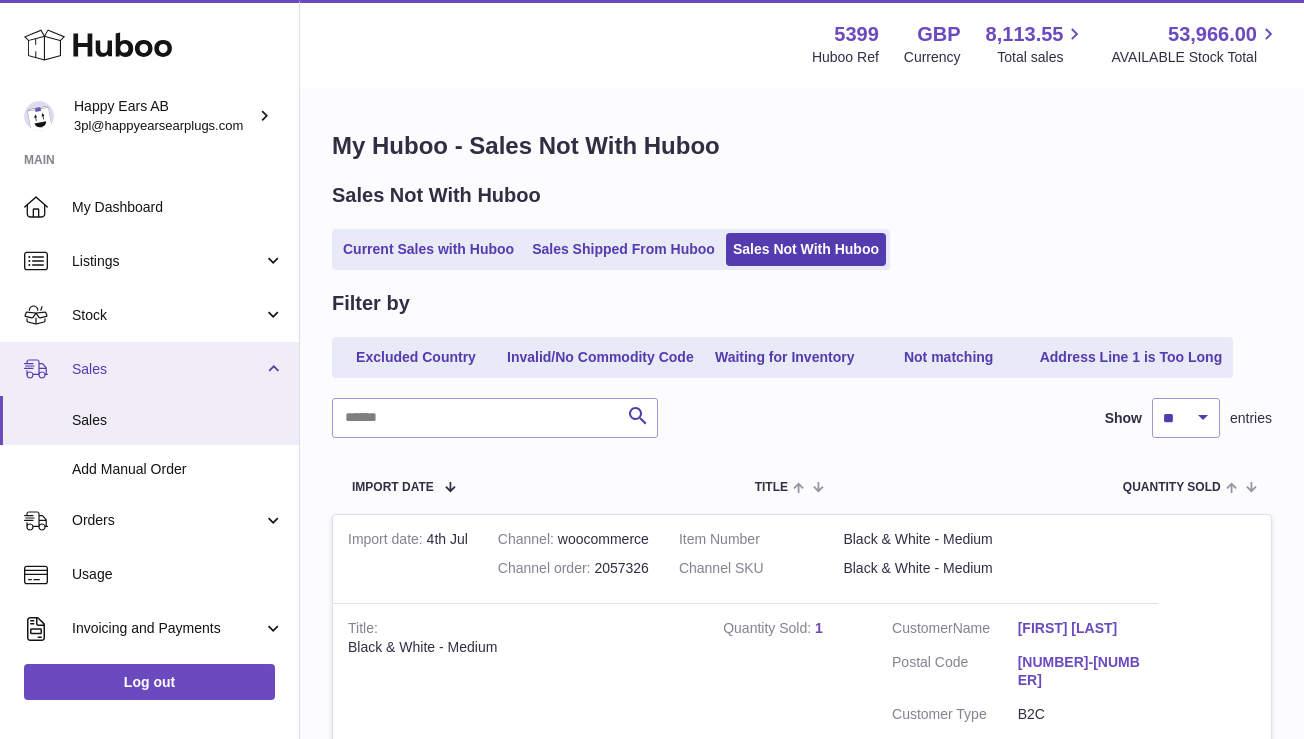 click on "Sales" at bounding box center [167, 369] 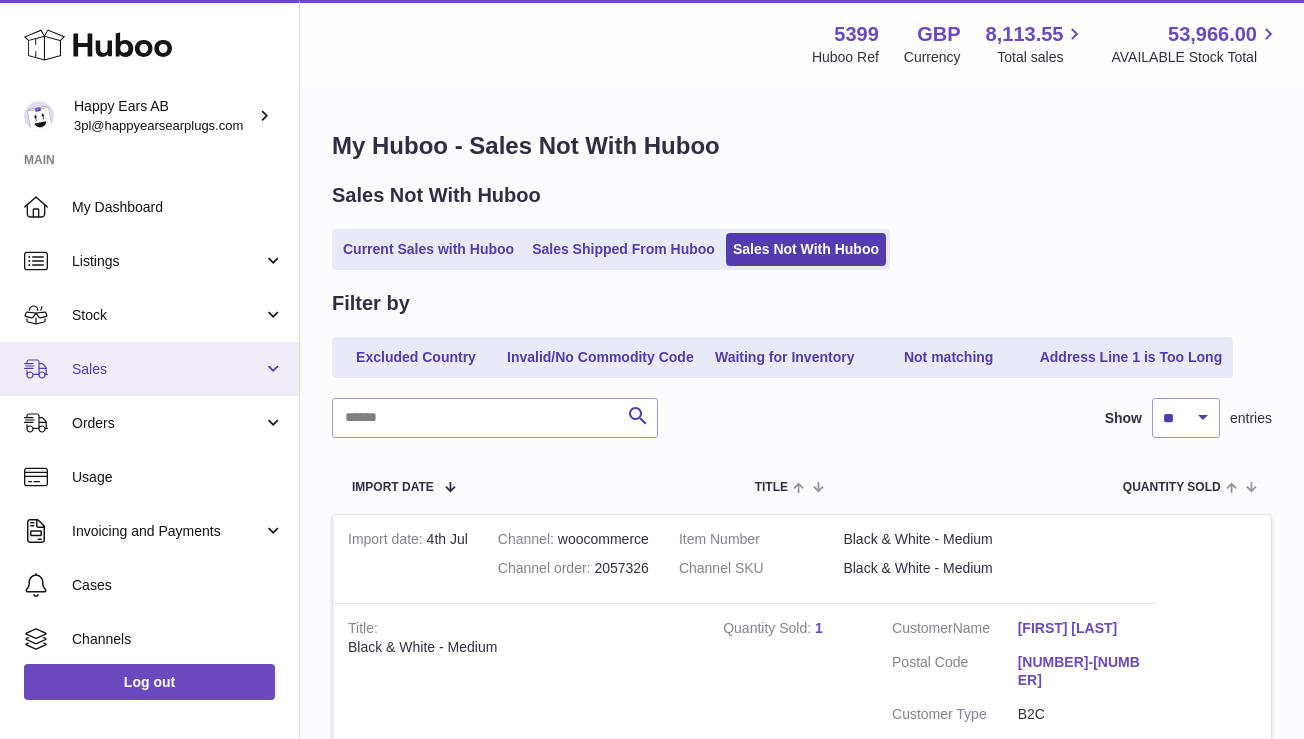 click on "Sales" at bounding box center [149, 369] 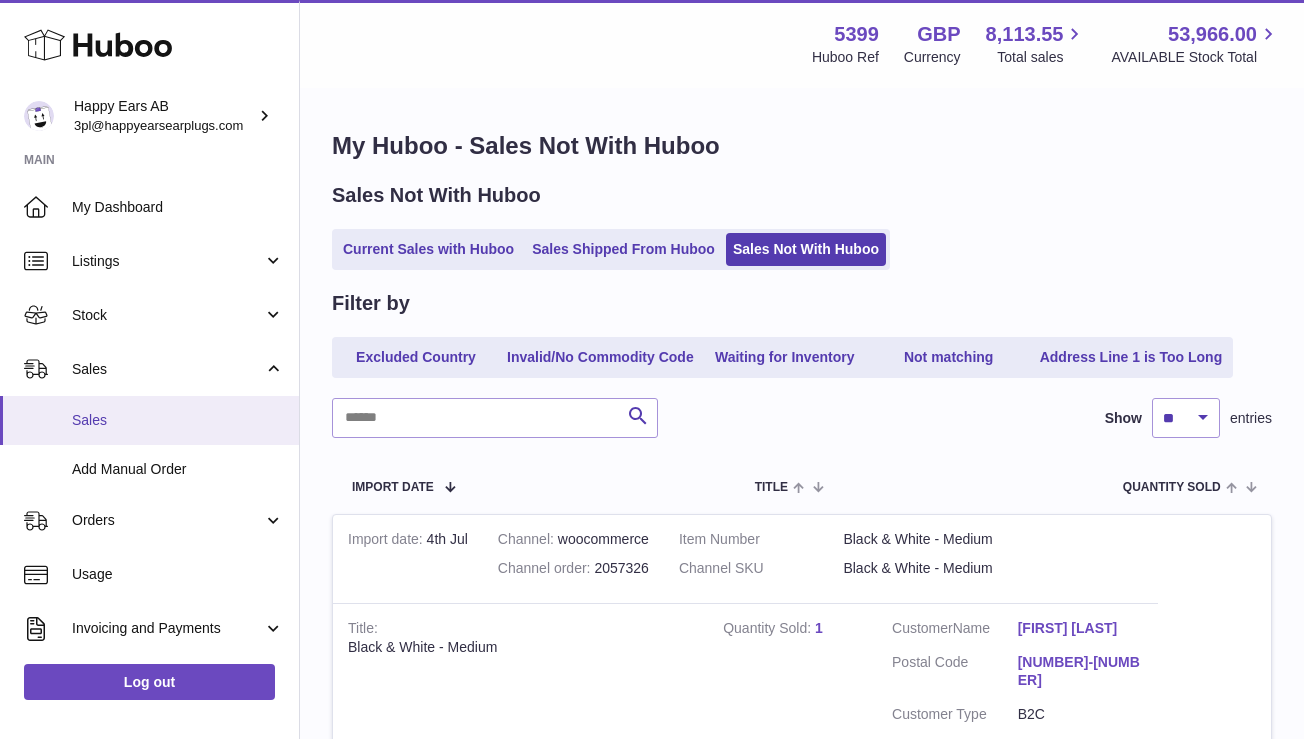 click on "Sales" at bounding box center (149, 420) 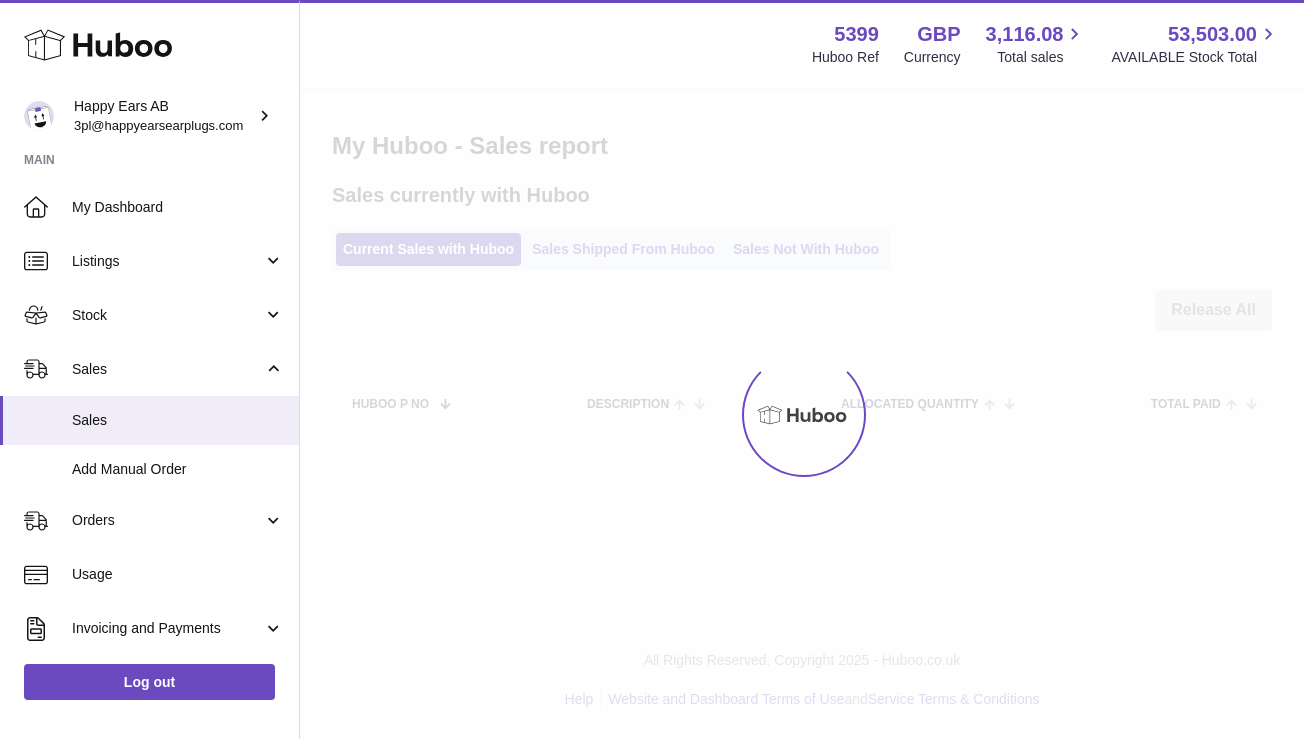scroll, scrollTop: 0, scrollLeft: 0, axis: both 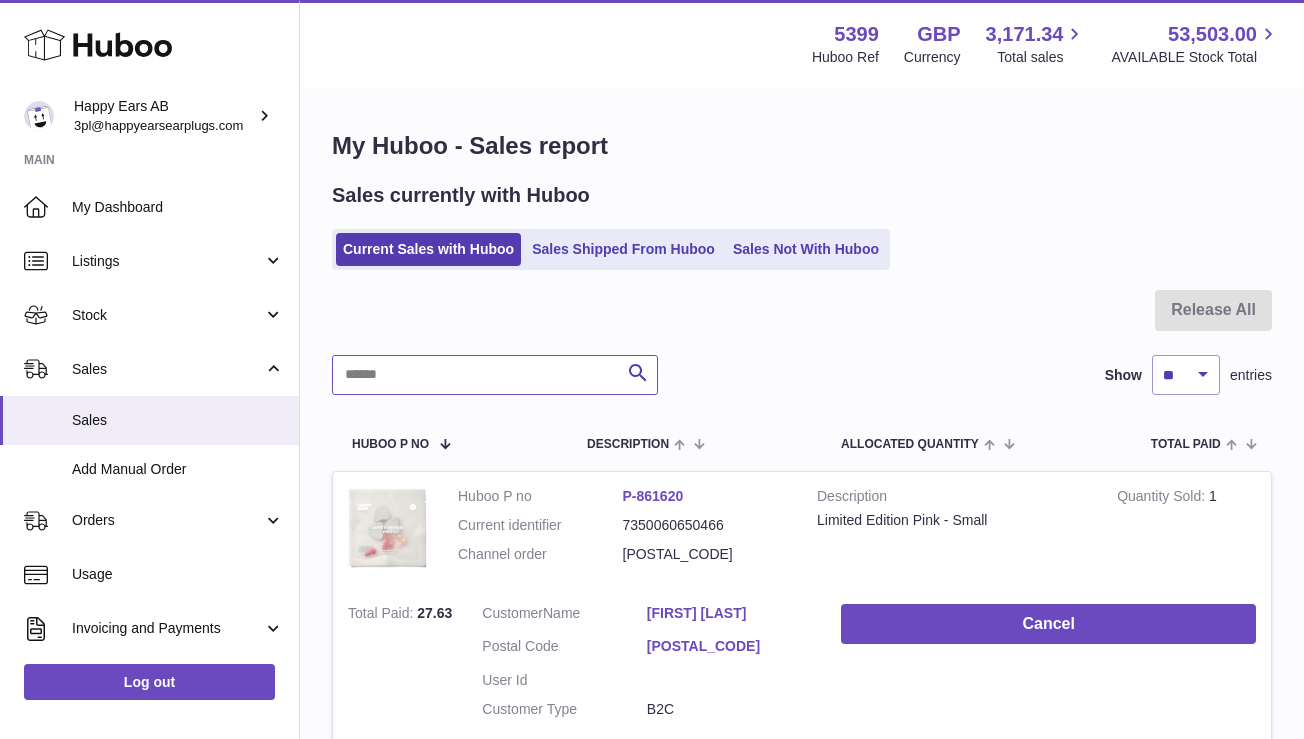 click at bounding box center (495, 375) 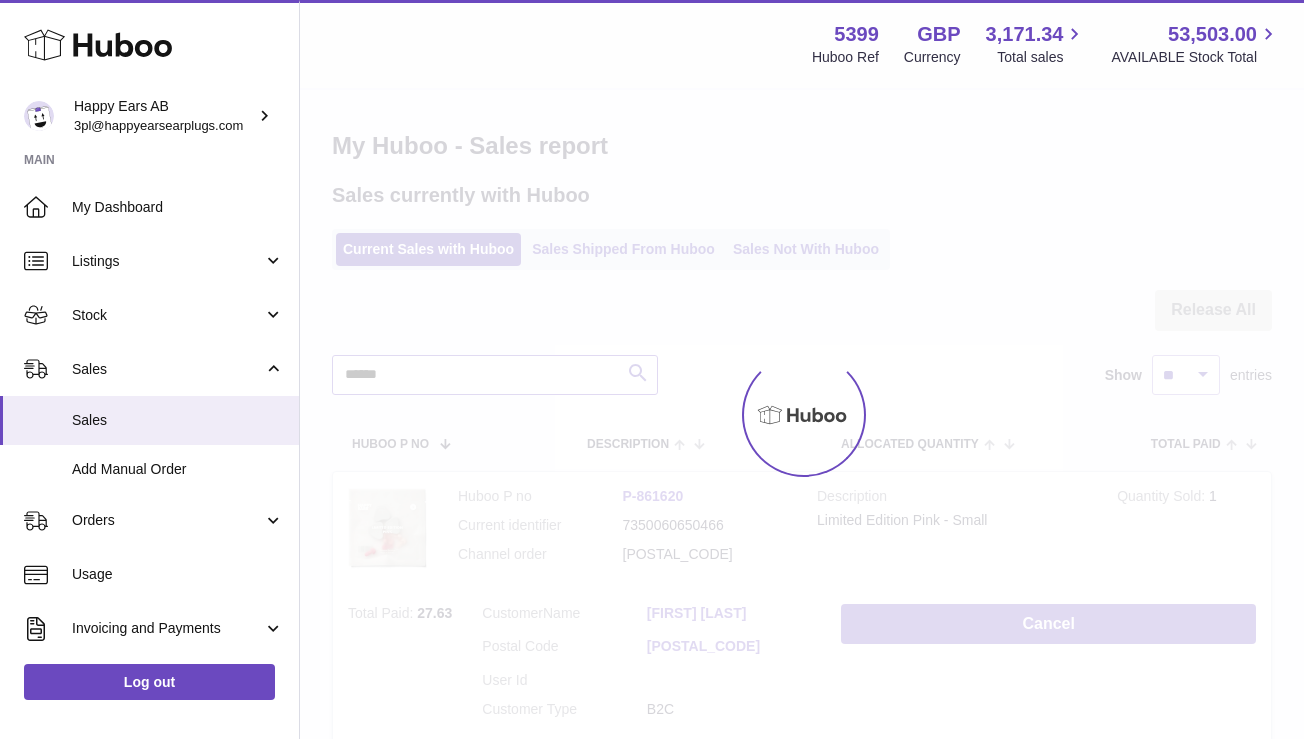 type on "******" 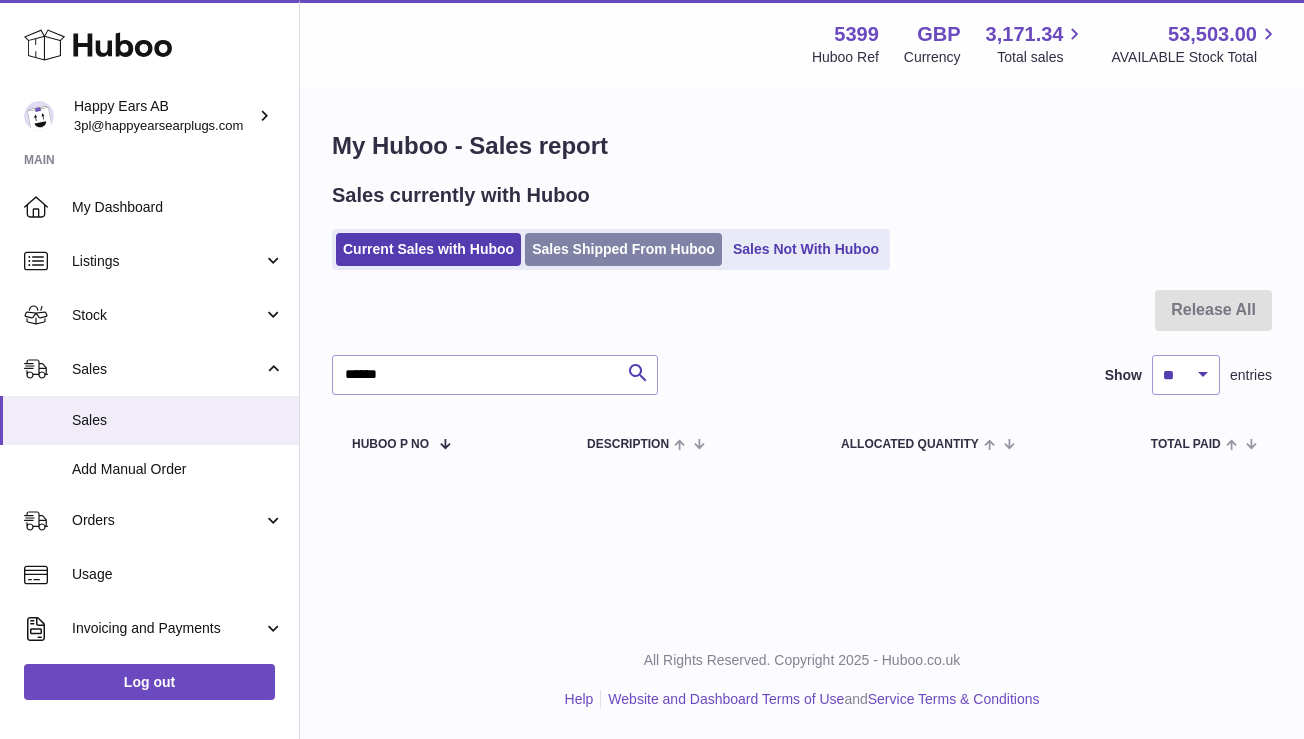 click on "Sales Shipped From Huboo" at bounding box center (623, 249) 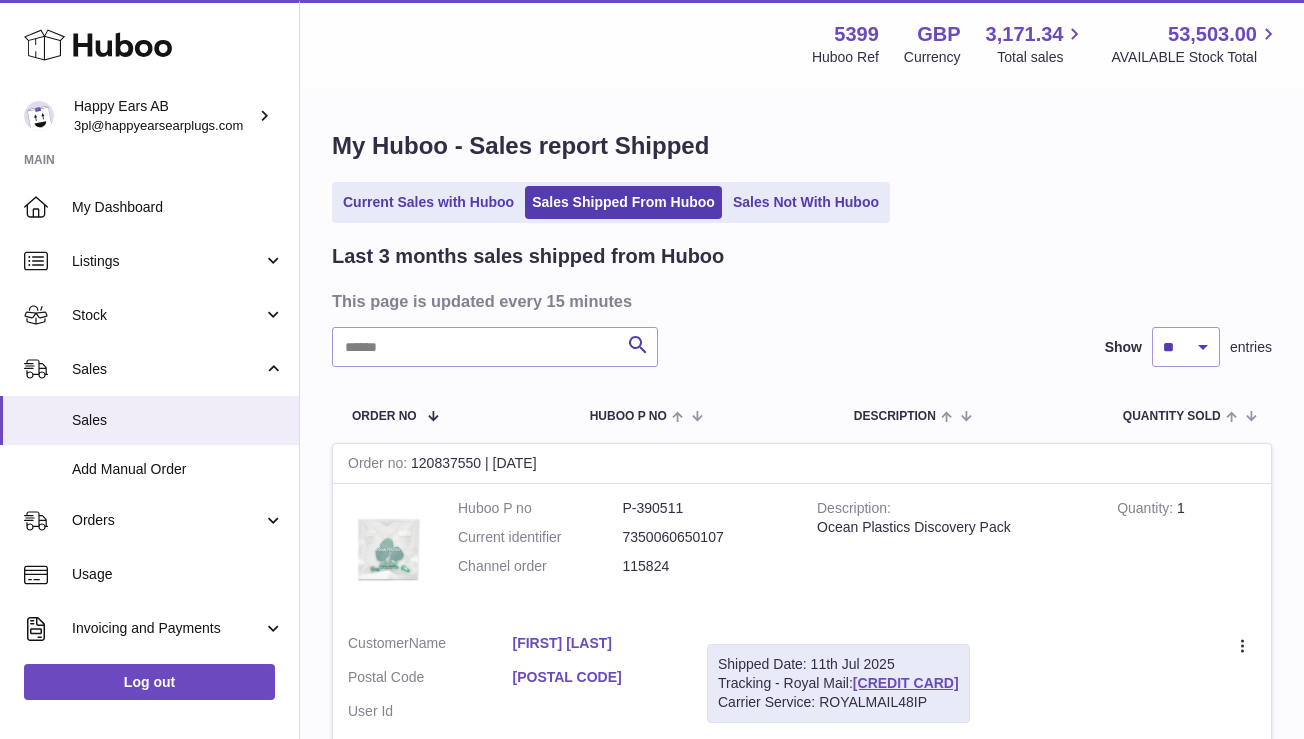 scroll, scrollTop: 0, scrollLeft: 0, axis: both 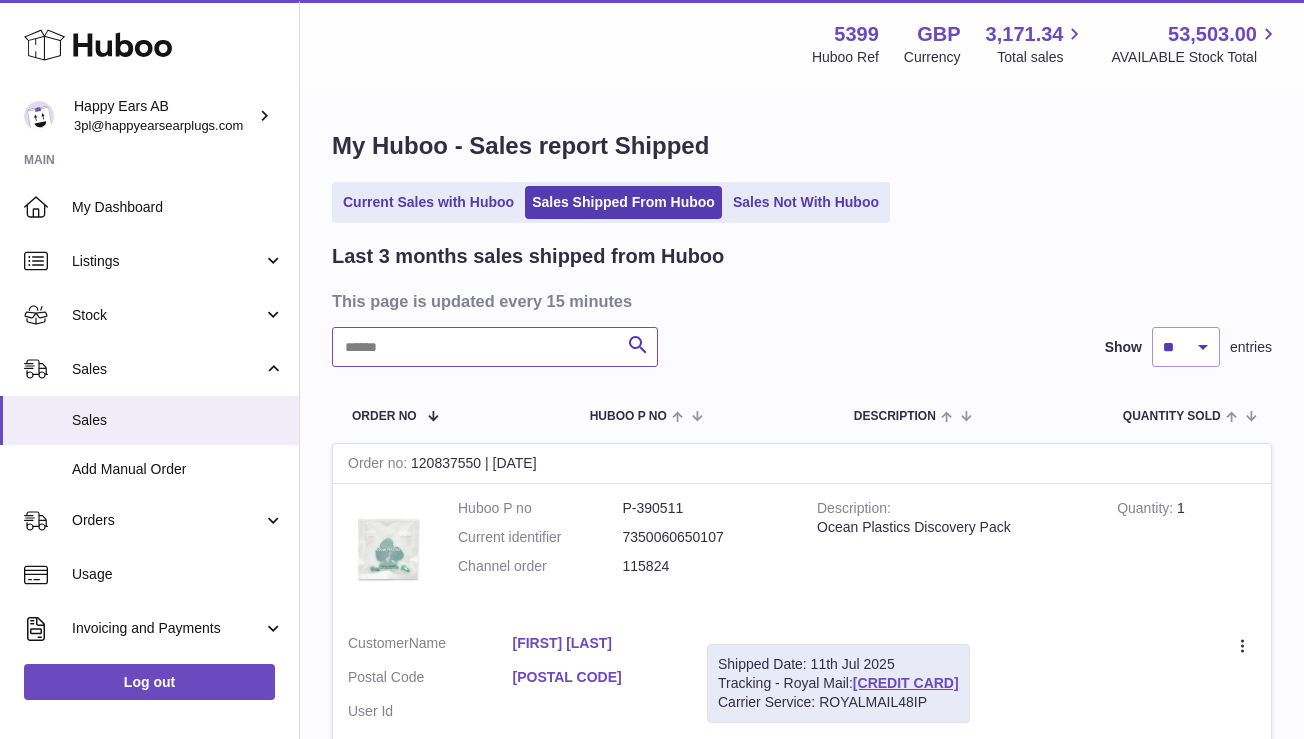 click at bounding box center [495, 347] 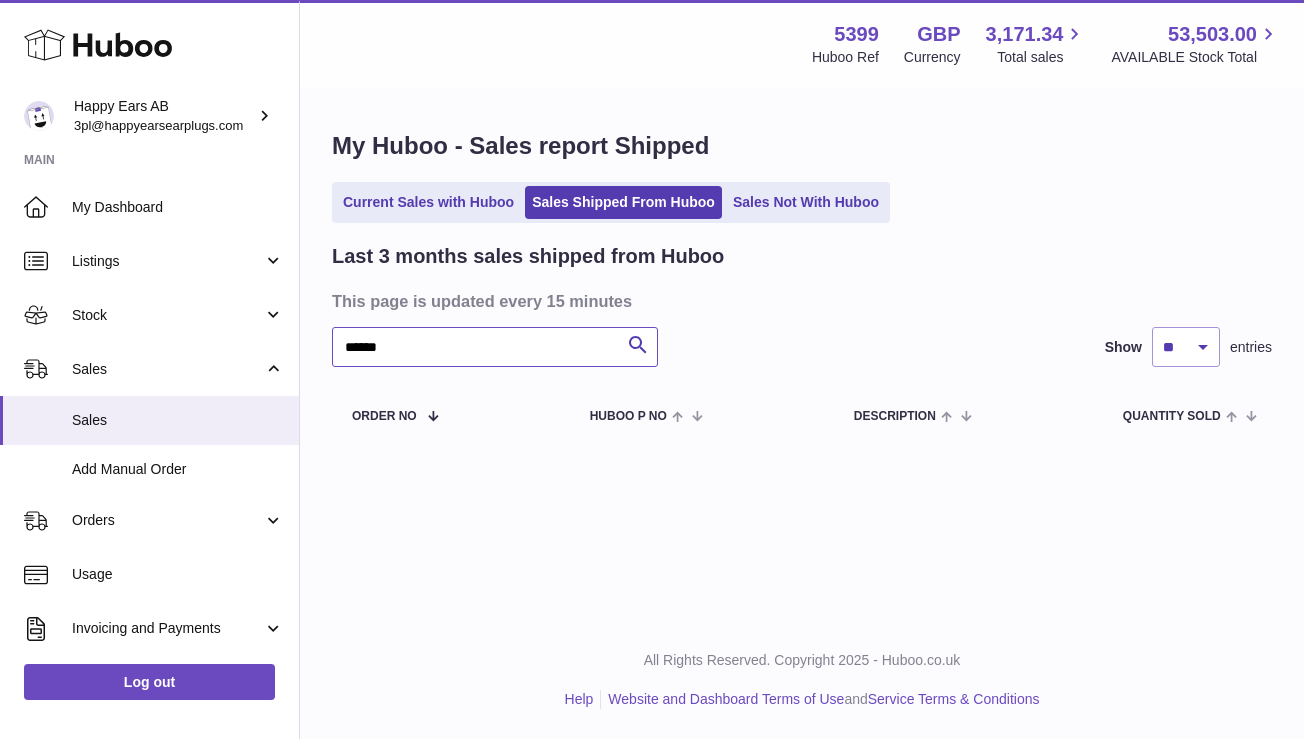 click on "******" at bounding box center (495, 347) 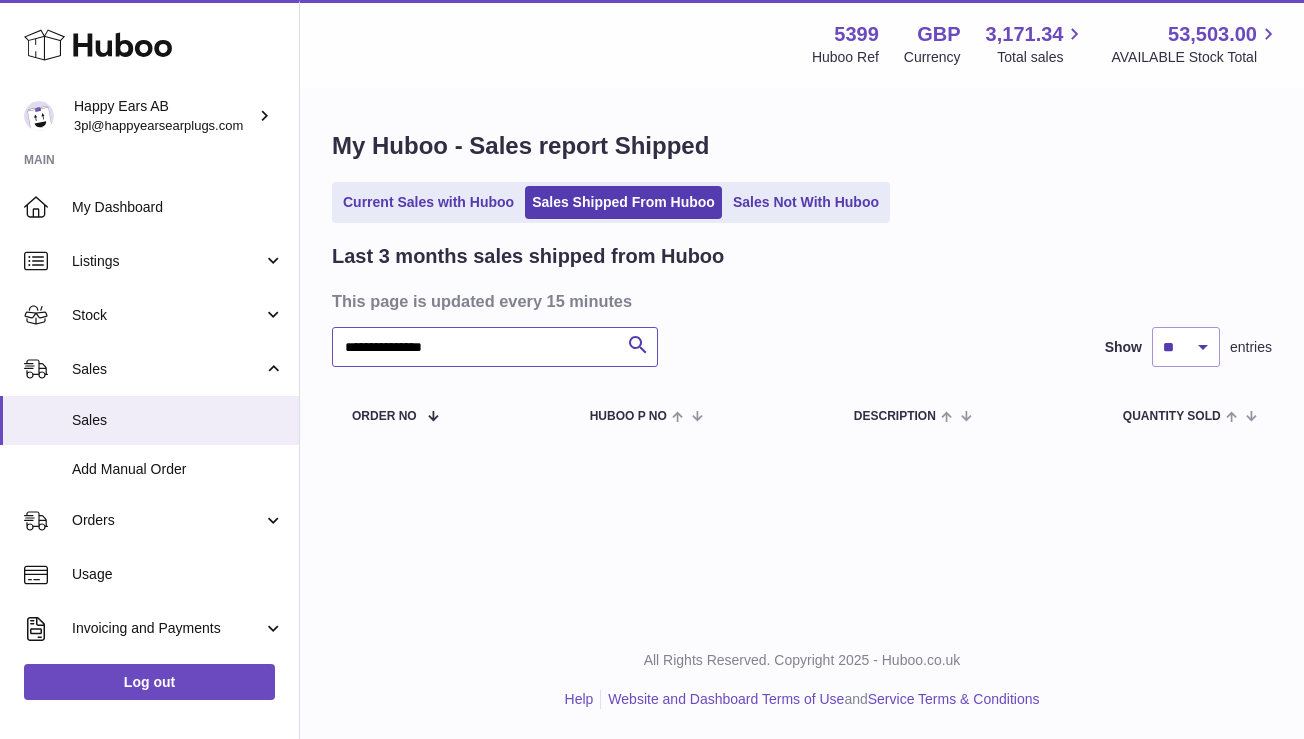 type on "**********" 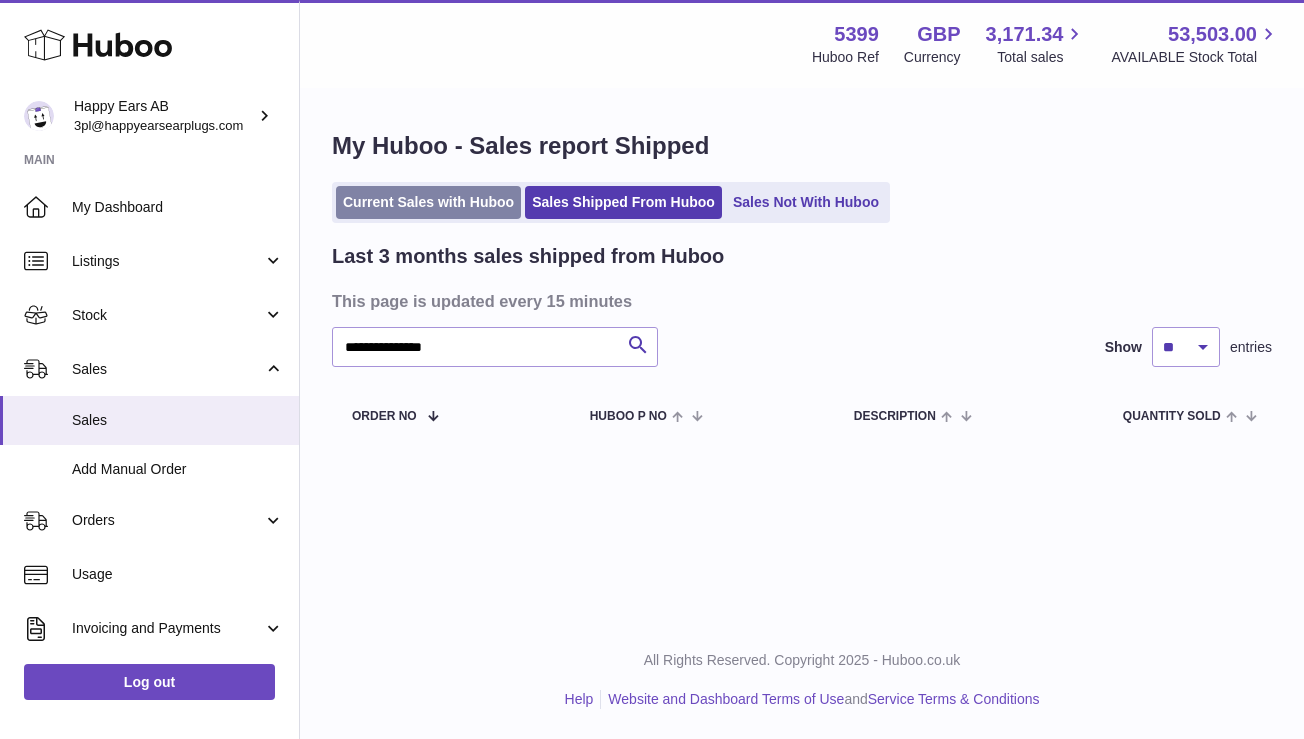 click on "Current Sales with Huboo" at bounding box center (428, 202) 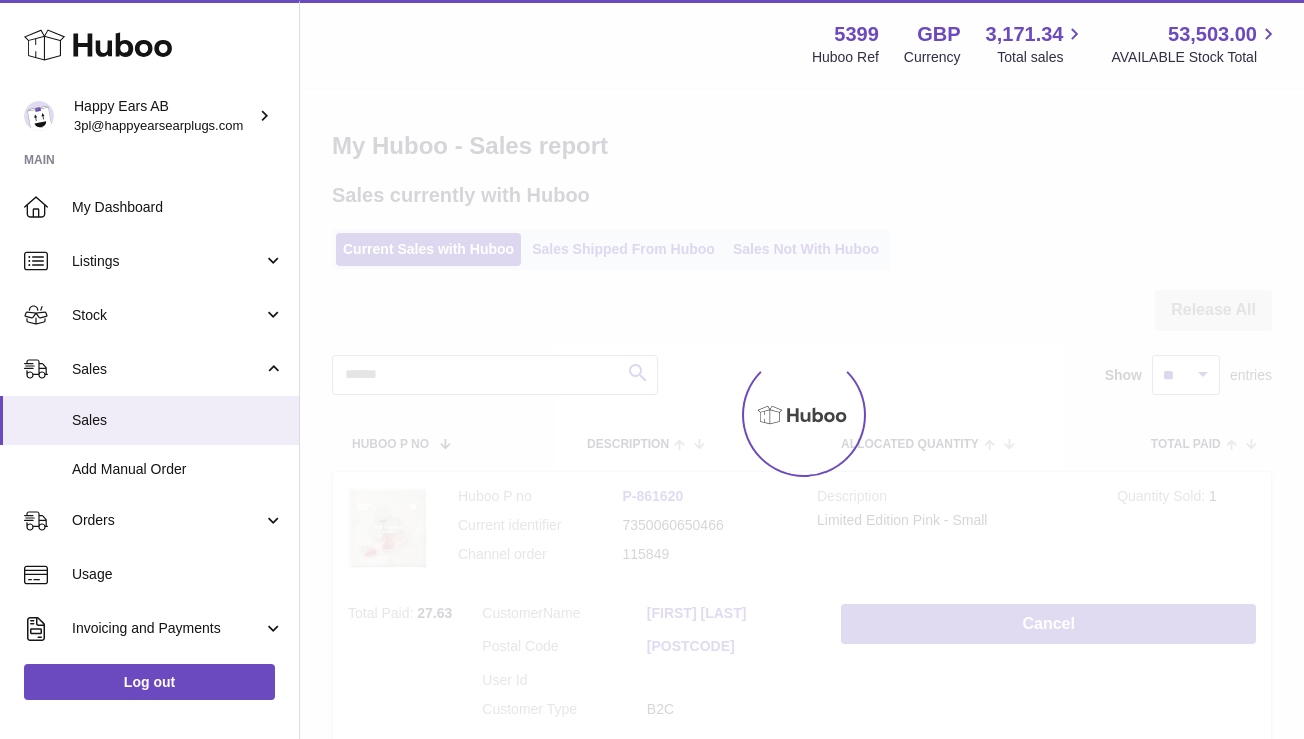 scroll, scrollTop: 0, scrollLeft: 0, axis: both 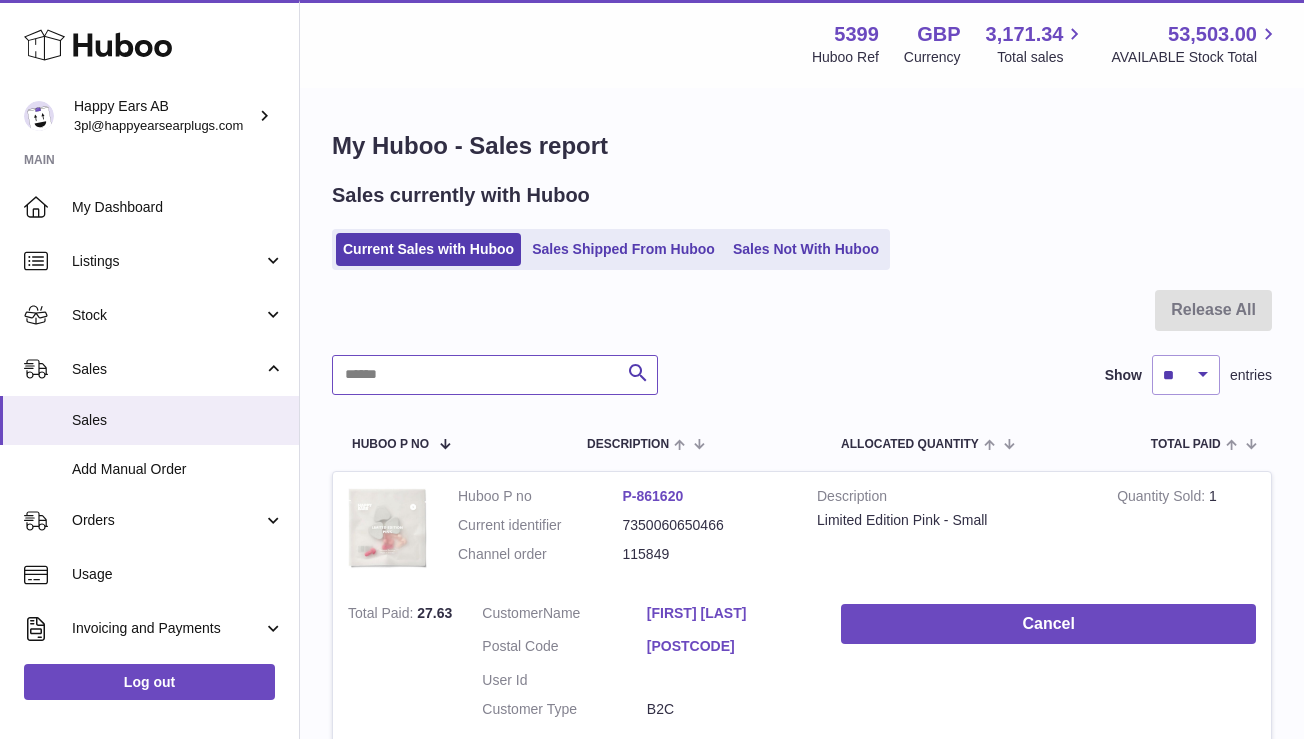 click at bounding box center [495, 375] 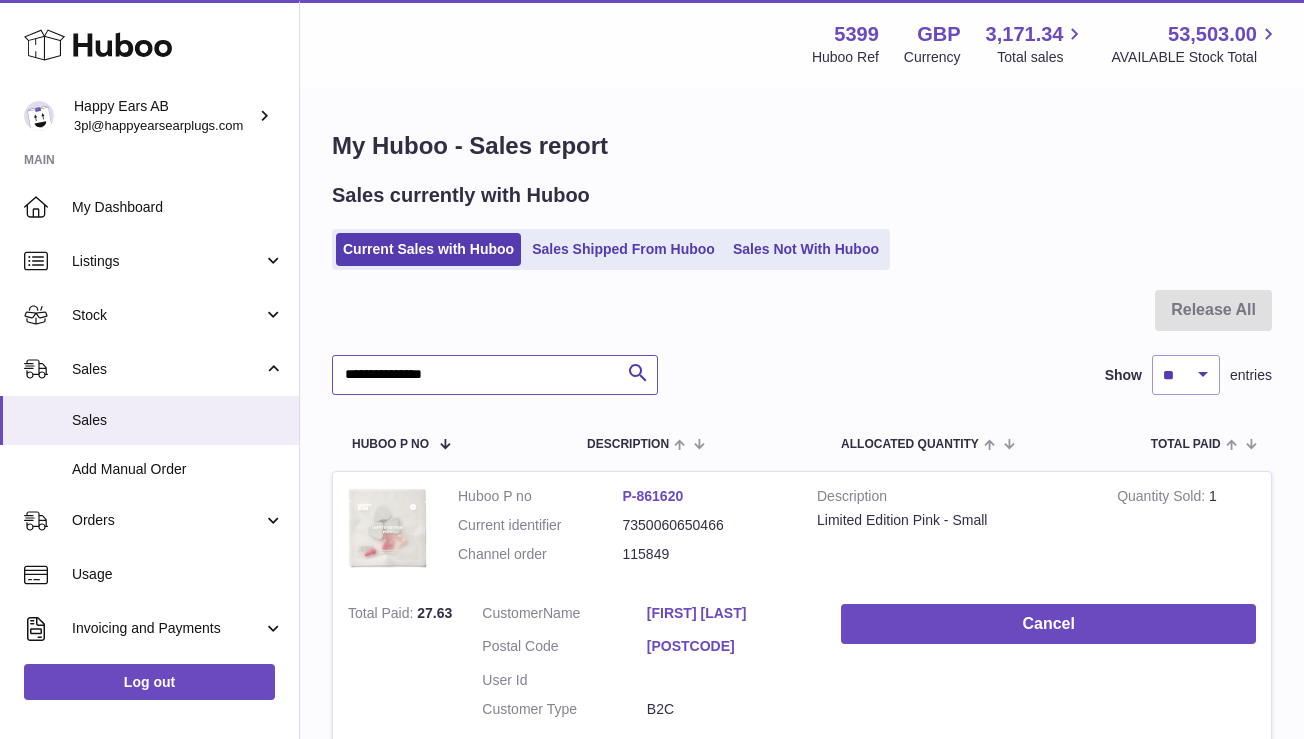 type on "**********" 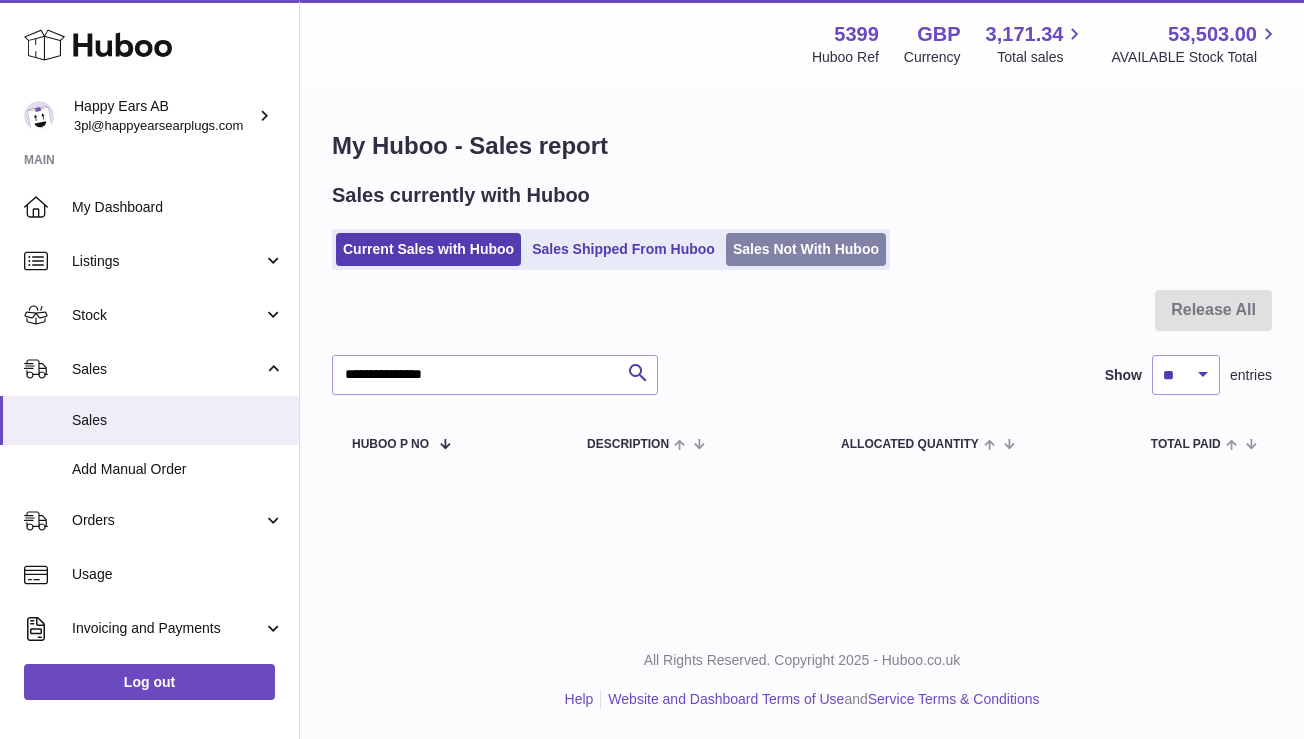 click on "Sales Not With Huboo" at bounding box center (806, 249) 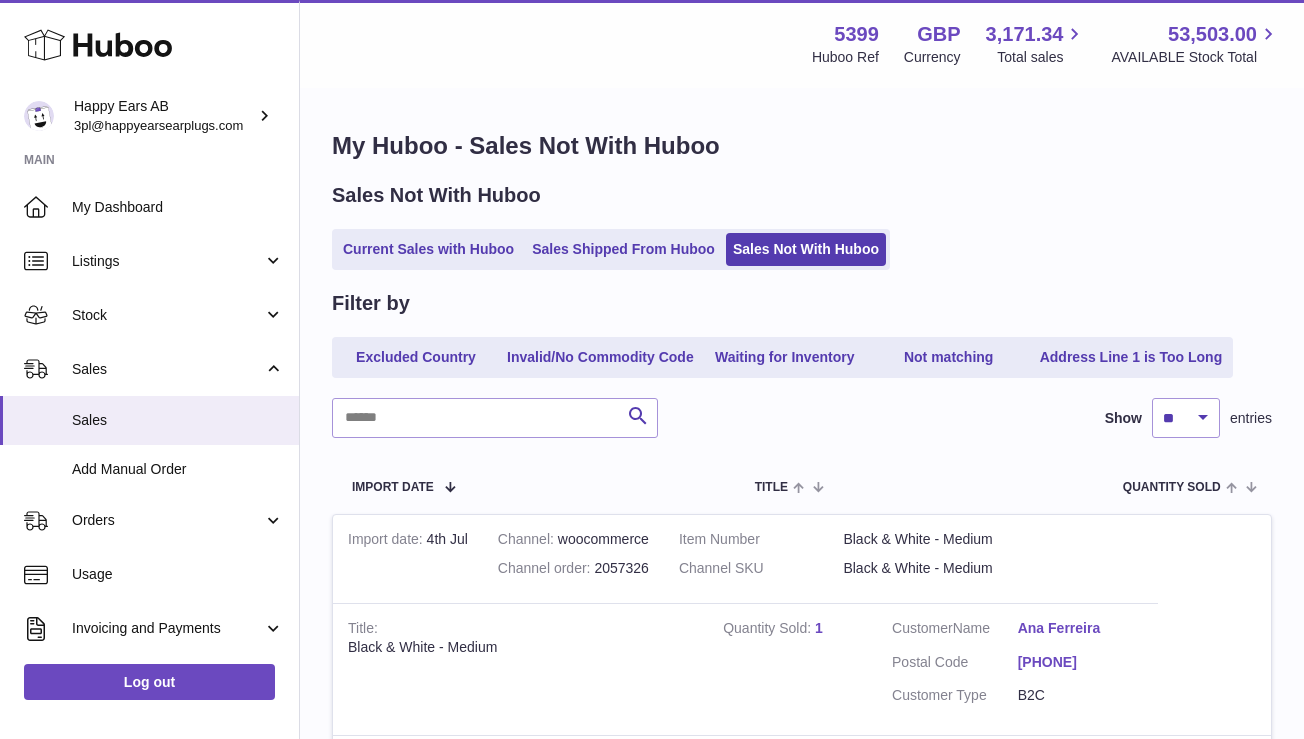 scroll, scrollTop: 0, scrollLeft: 0, axis: both 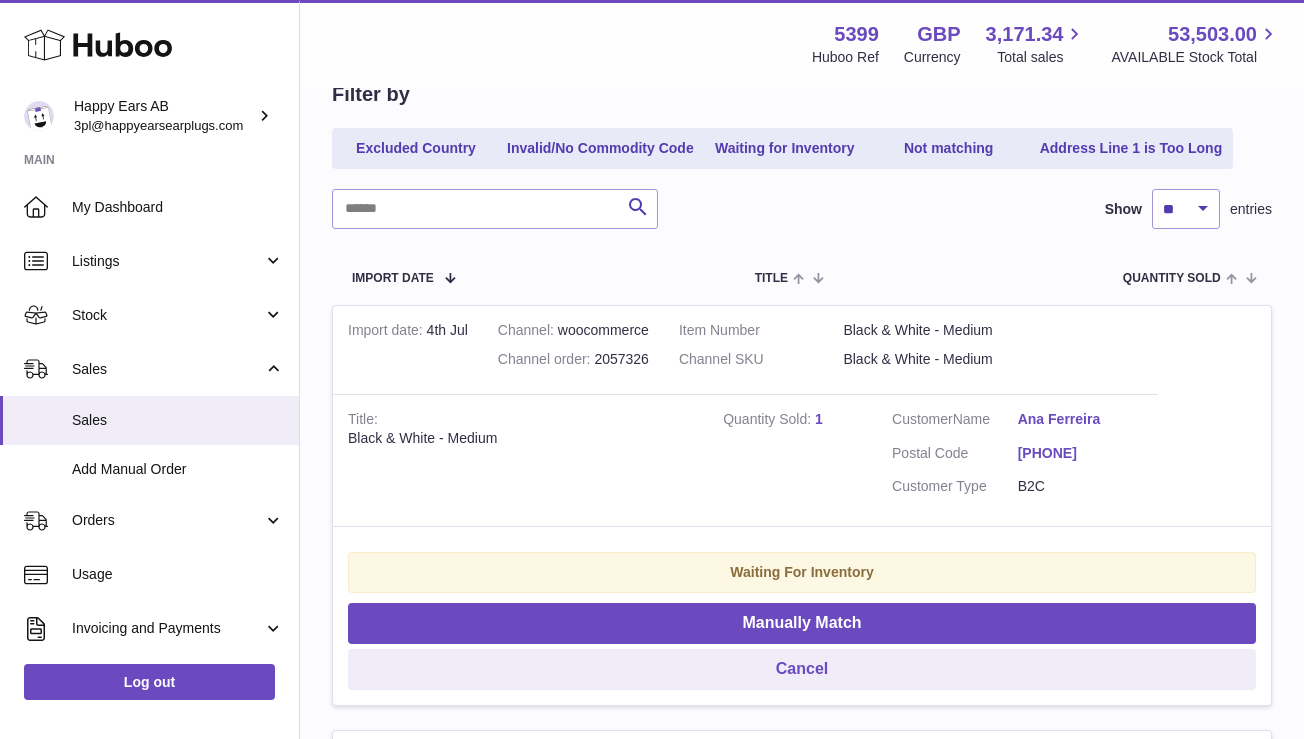 click on "Ana Ferreira" at bounding box center (1081, 419) 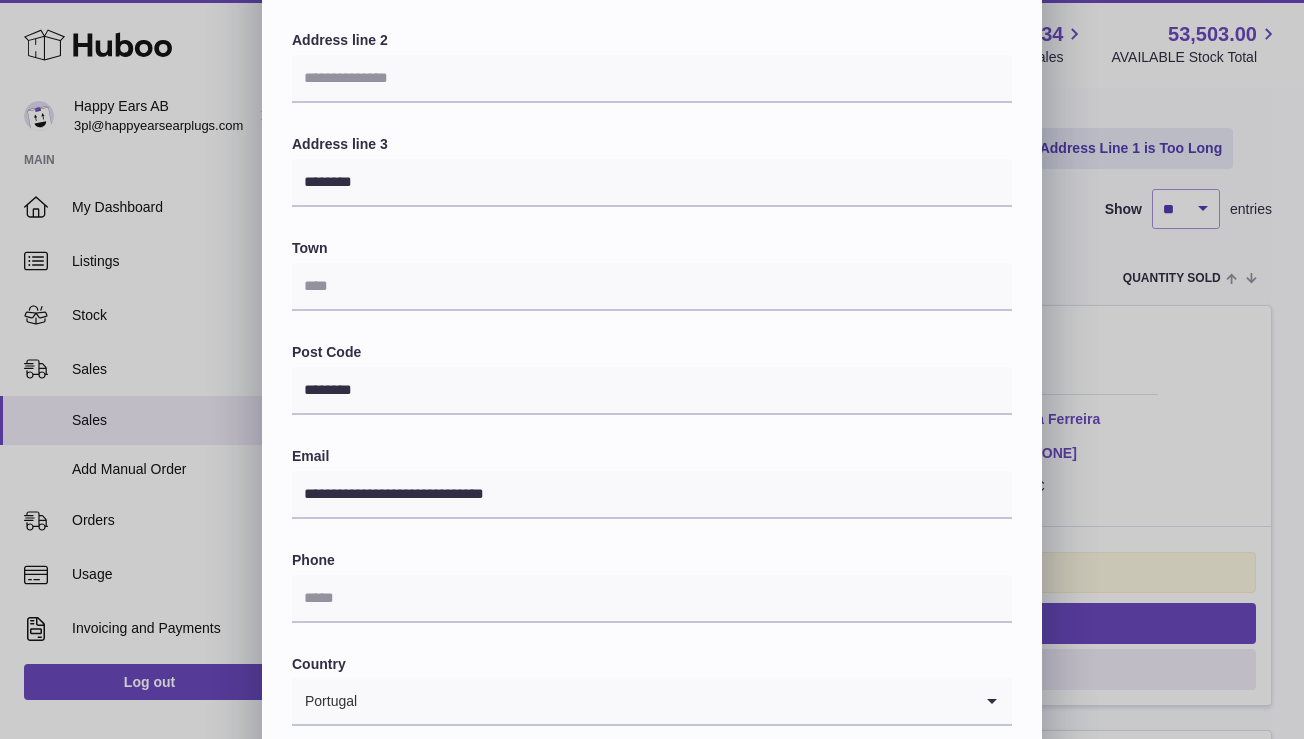 scroll, scrollTop: 282, scrollLeft: 0, axis: vertical 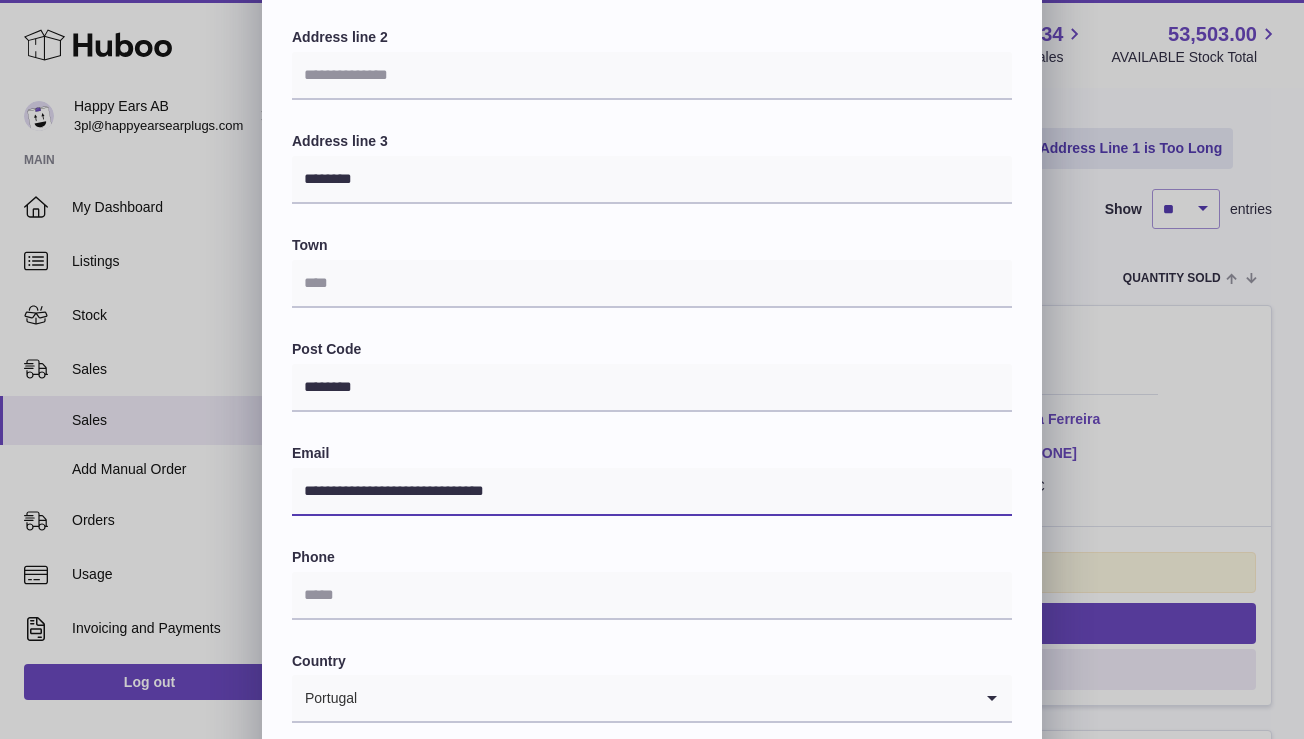 drag, startPoint x: 523, startPoint y: 488, endPoint x: 283, endPoint y: 487, distance: 240.00209 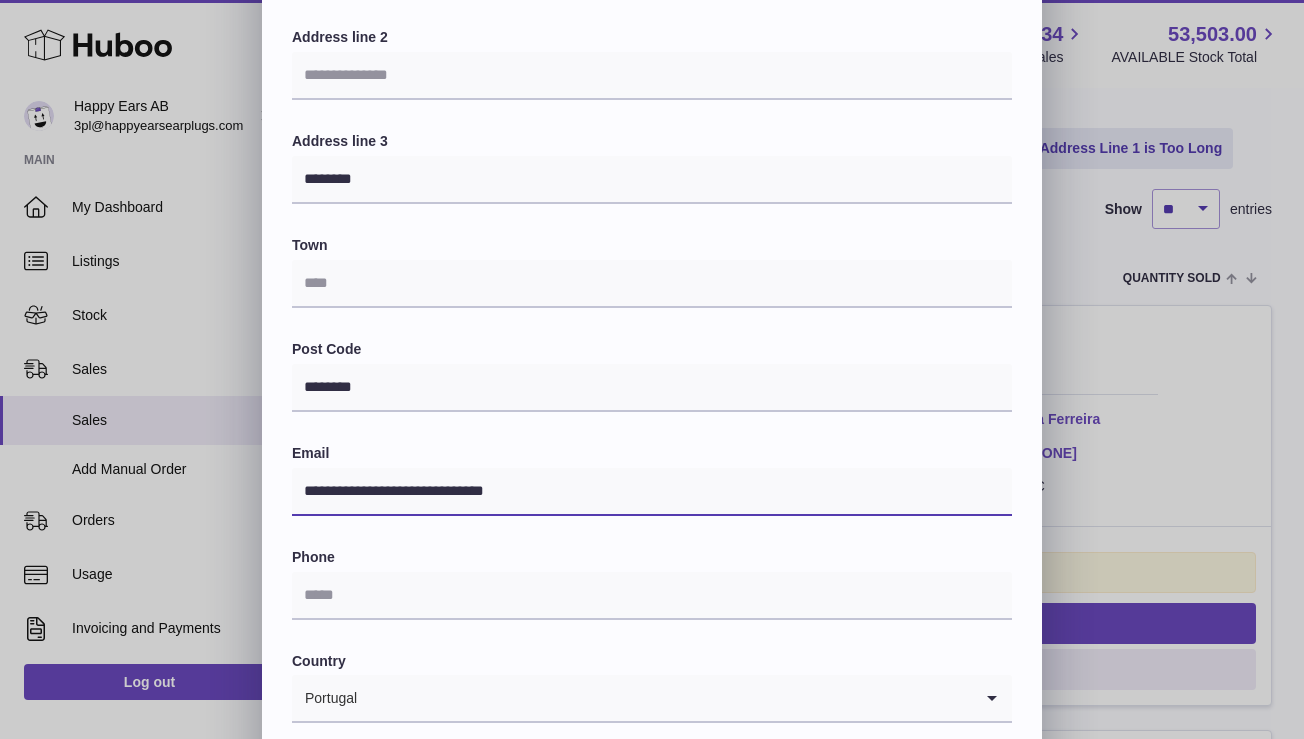 click on "Name   [NAME]
Address line 1   [ADDRESS]
Address line 2
Address line 3   [ADDRESS]
Town     [TOWN]
Post Code   [POSTCODE]
Email   [EMAIL]
Phone     [PHONE]
Country
[COUNTRY]
Loading...
Shipping Method
Shipped via Deutsche Post from Germany
Loading...
Close
Submit" at bounding box center [652, 369] 